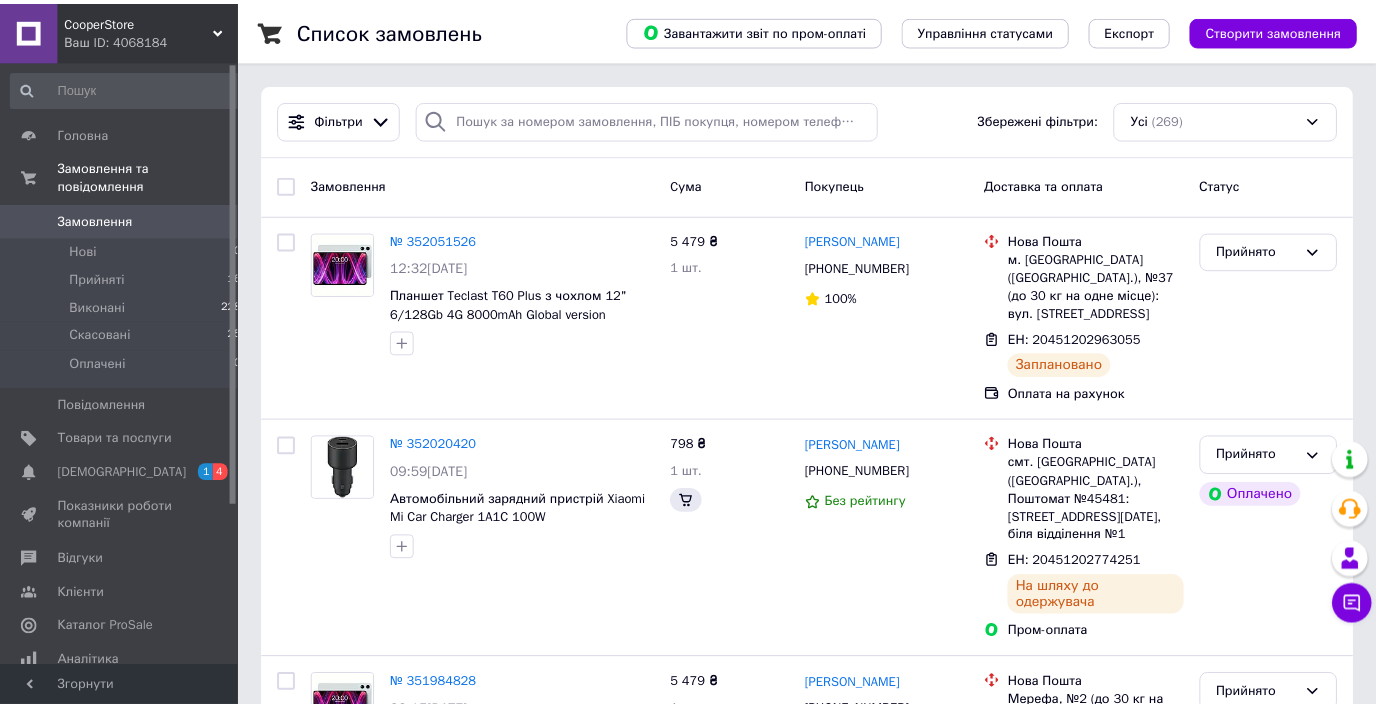scroll, scrollTop: 96, scrollLeft: 0, axis: vertical 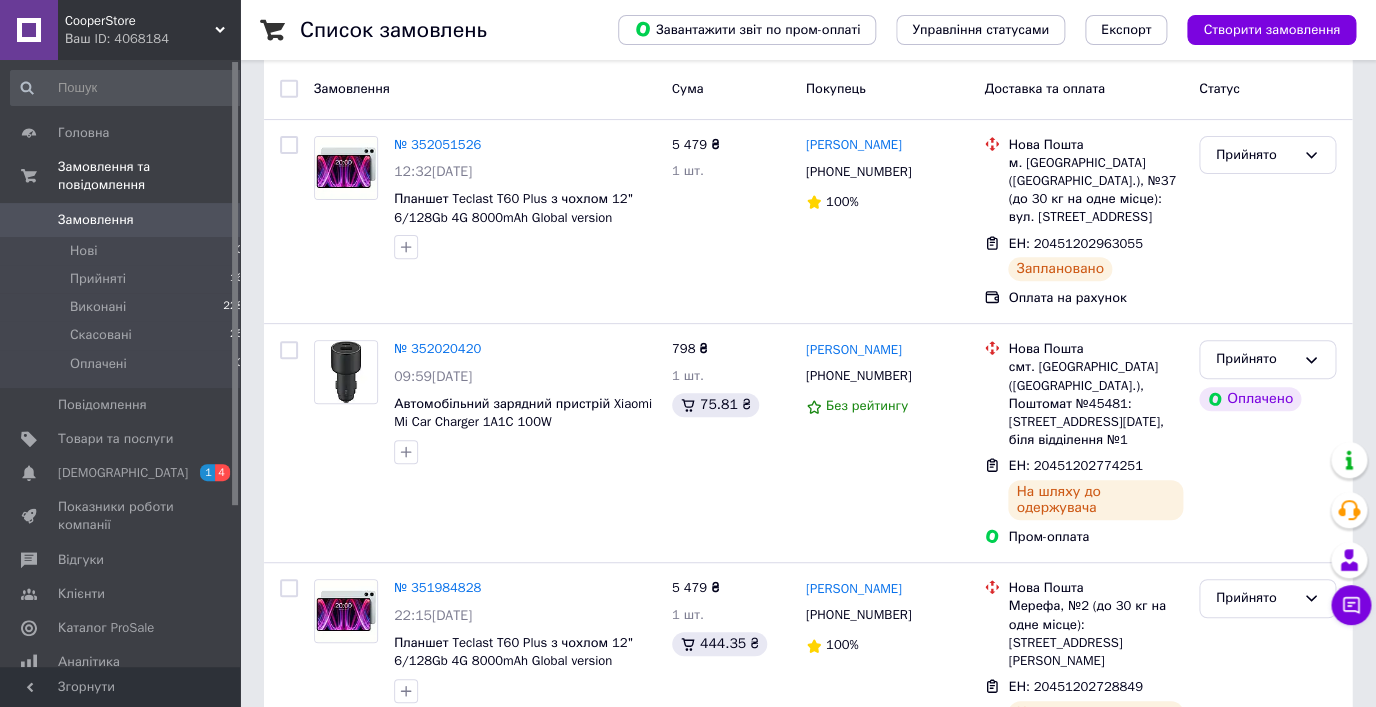 click on "[DEMOGRAPHIC_DATA]" at bounding box center [121, 473] 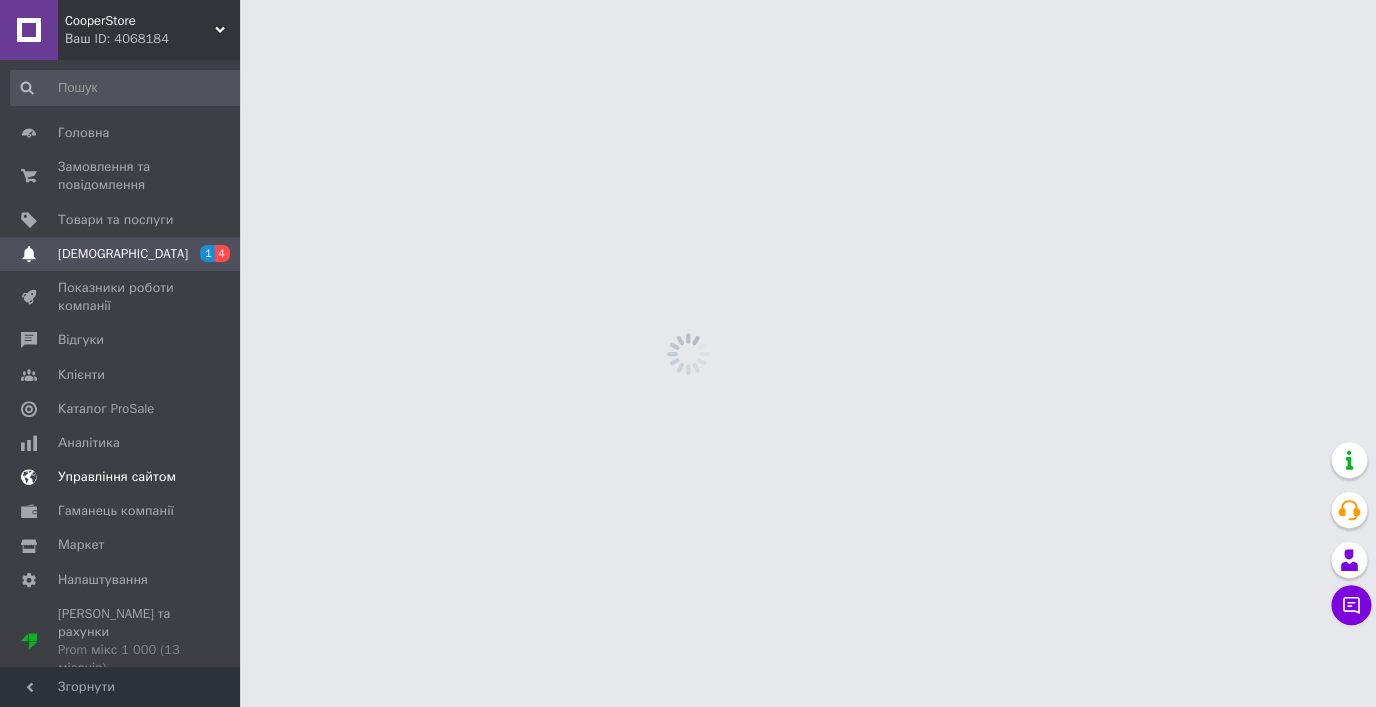scroll, scrollTop: 0, scrollLeft: 0, axis: both 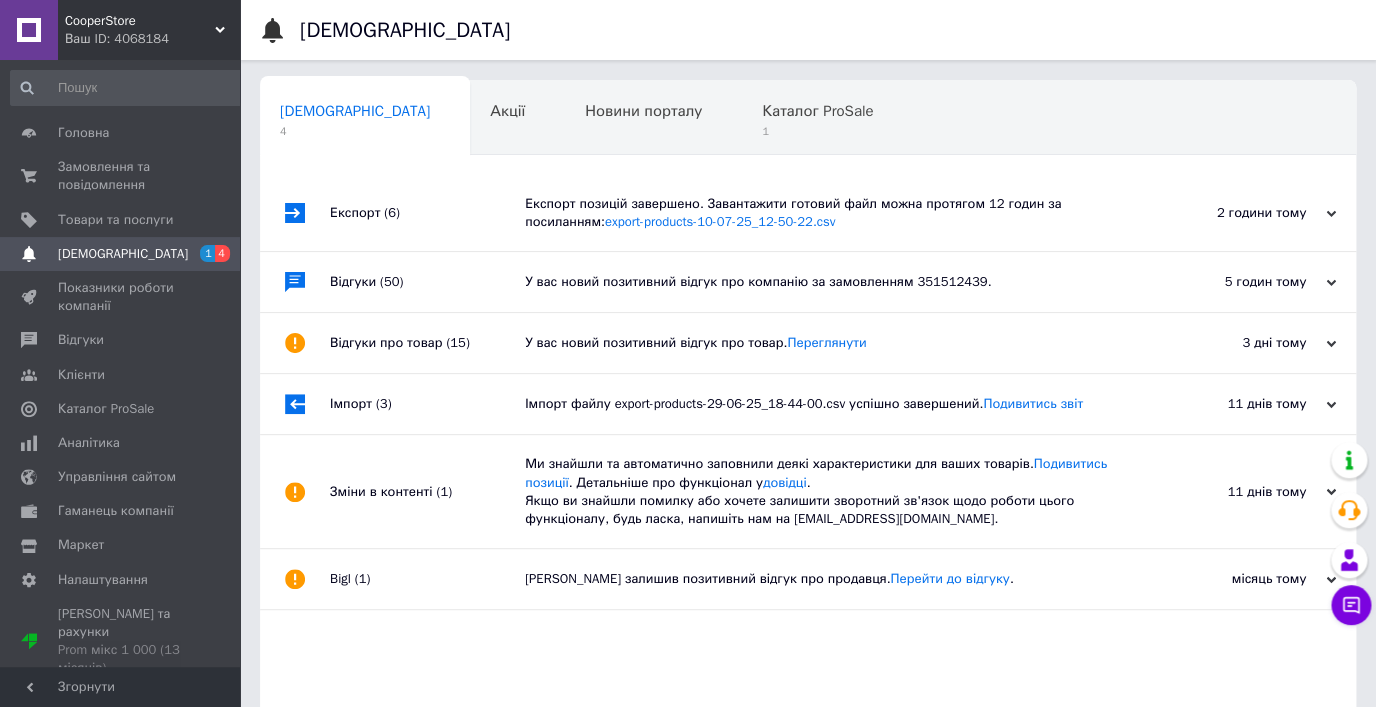 click on "Експорт   (6)" at bounding box center [427, 213] 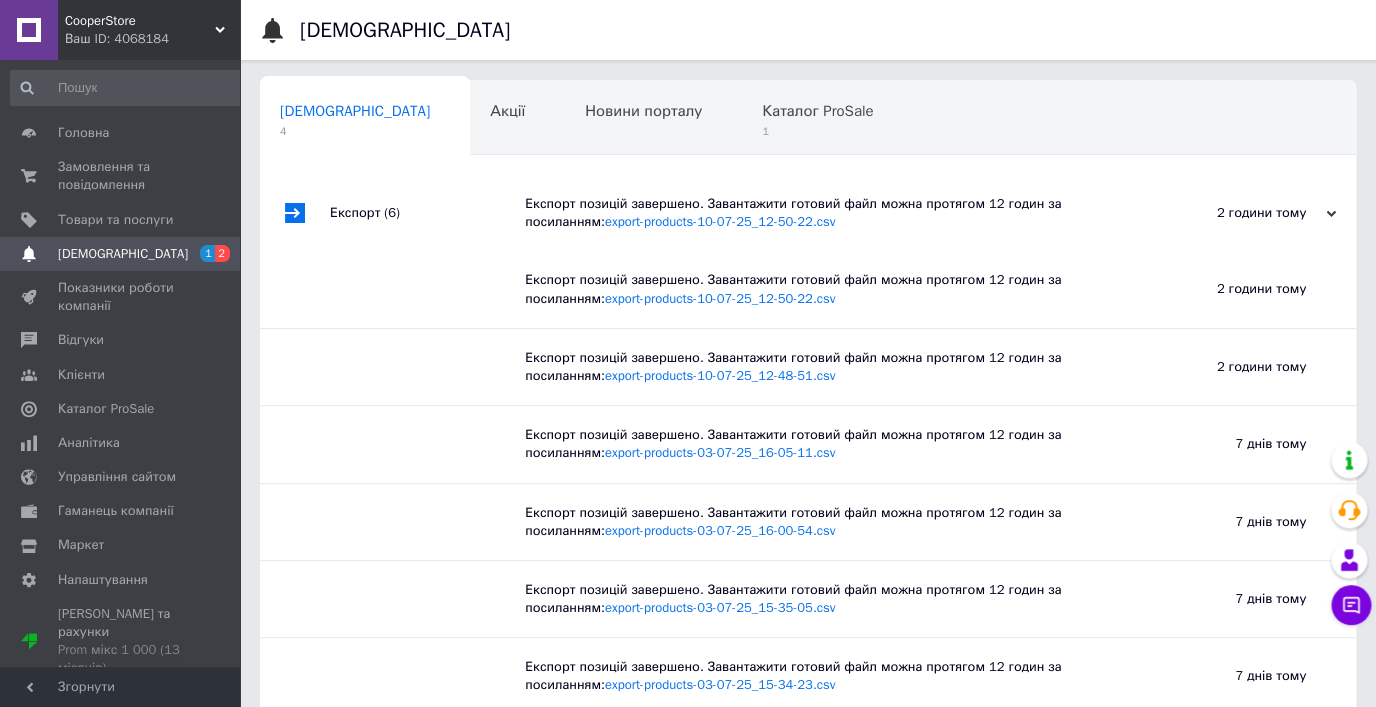 click on "Сповіщення 4" at bounding box center (365, 119) 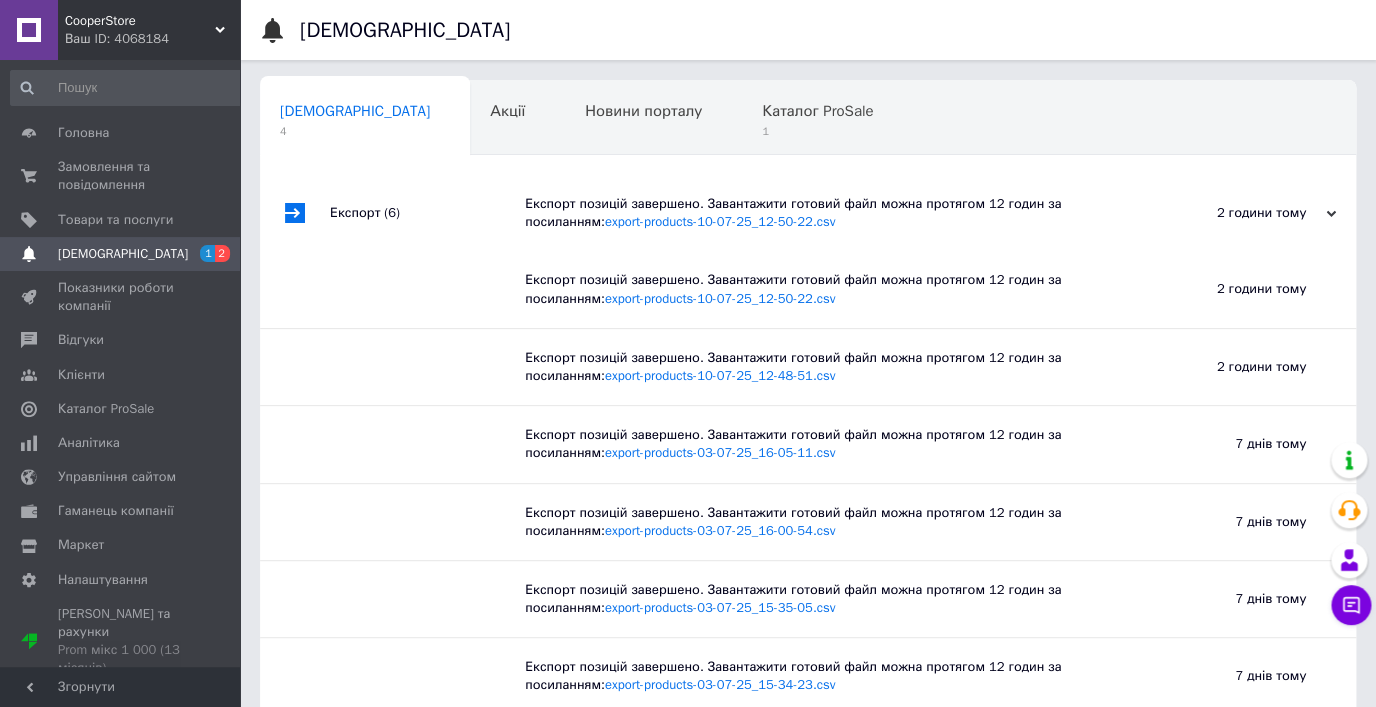 click on "Експорт   (6)" at bounding box center (427, 213) 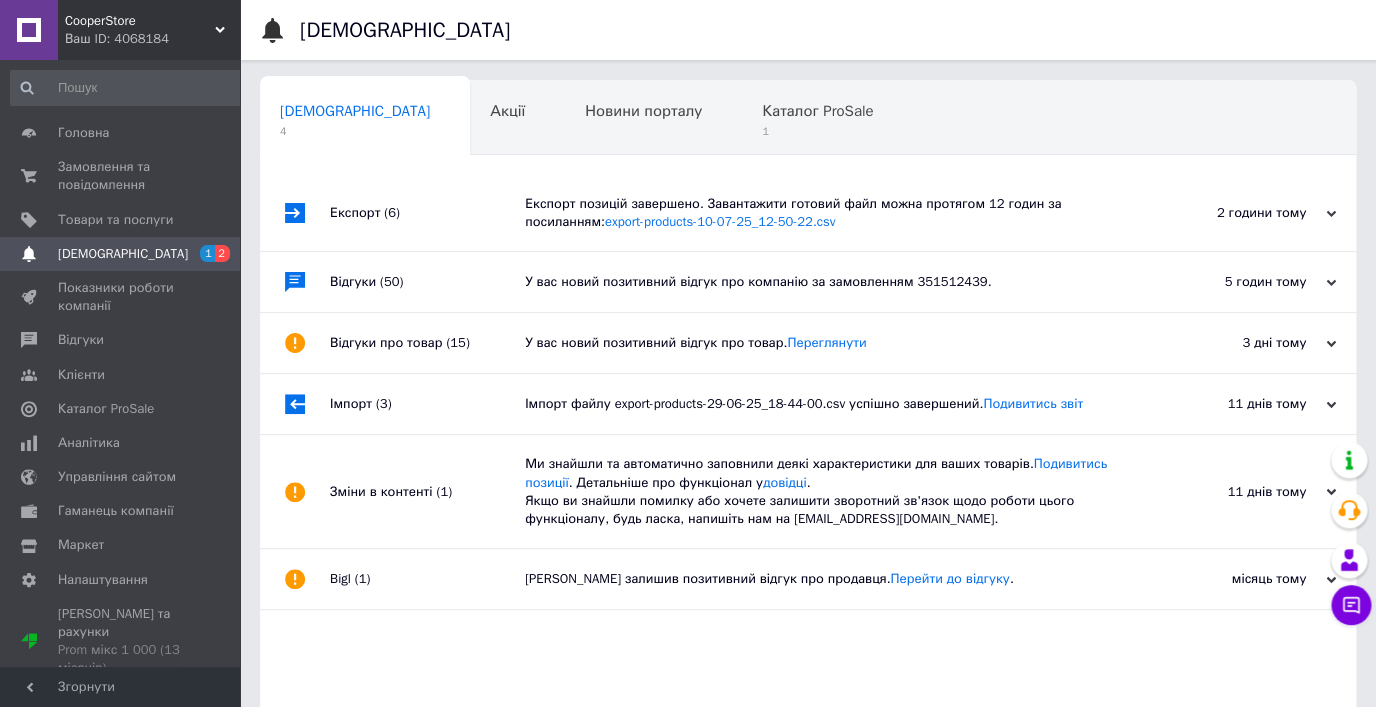 click on "У вас новий позитивний відгук про компанію за замовленням 351512439." at bounding box center [830, 282] 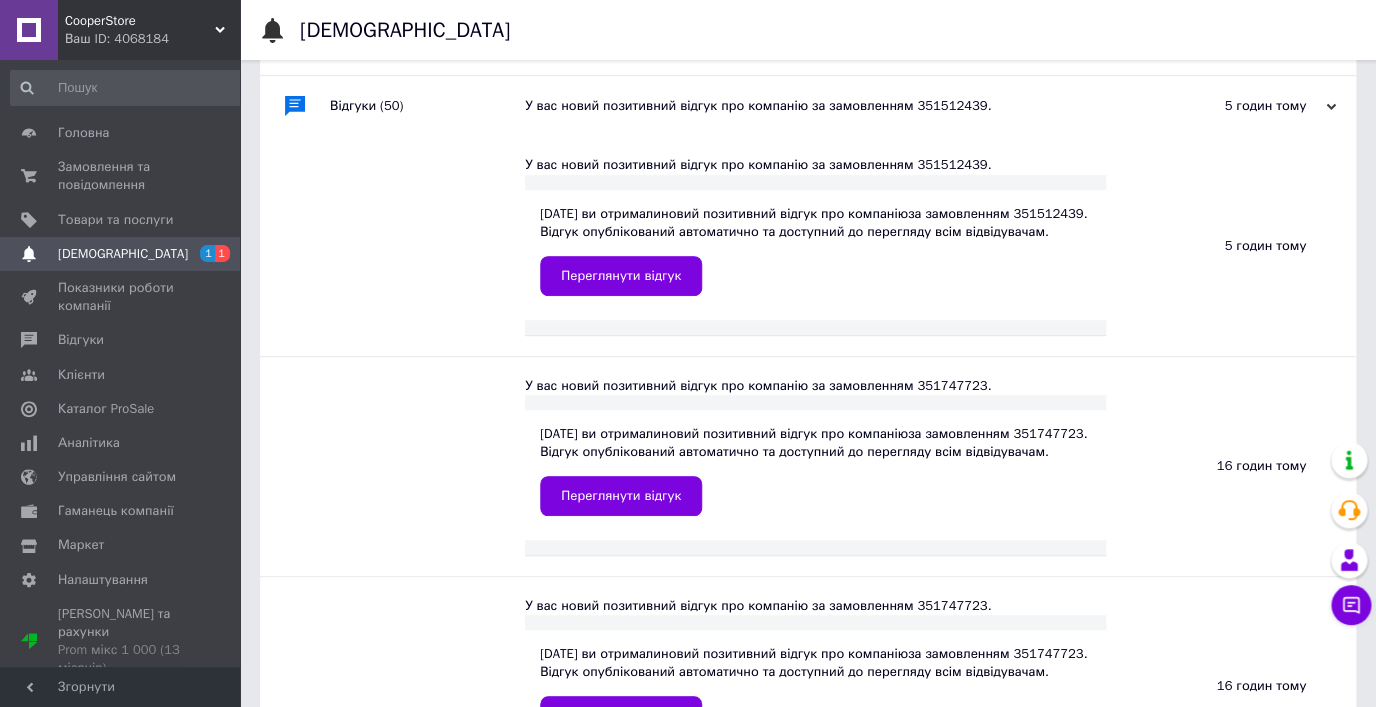 scroll, scrollTop: 0, scrollLeft: 0, axis: both 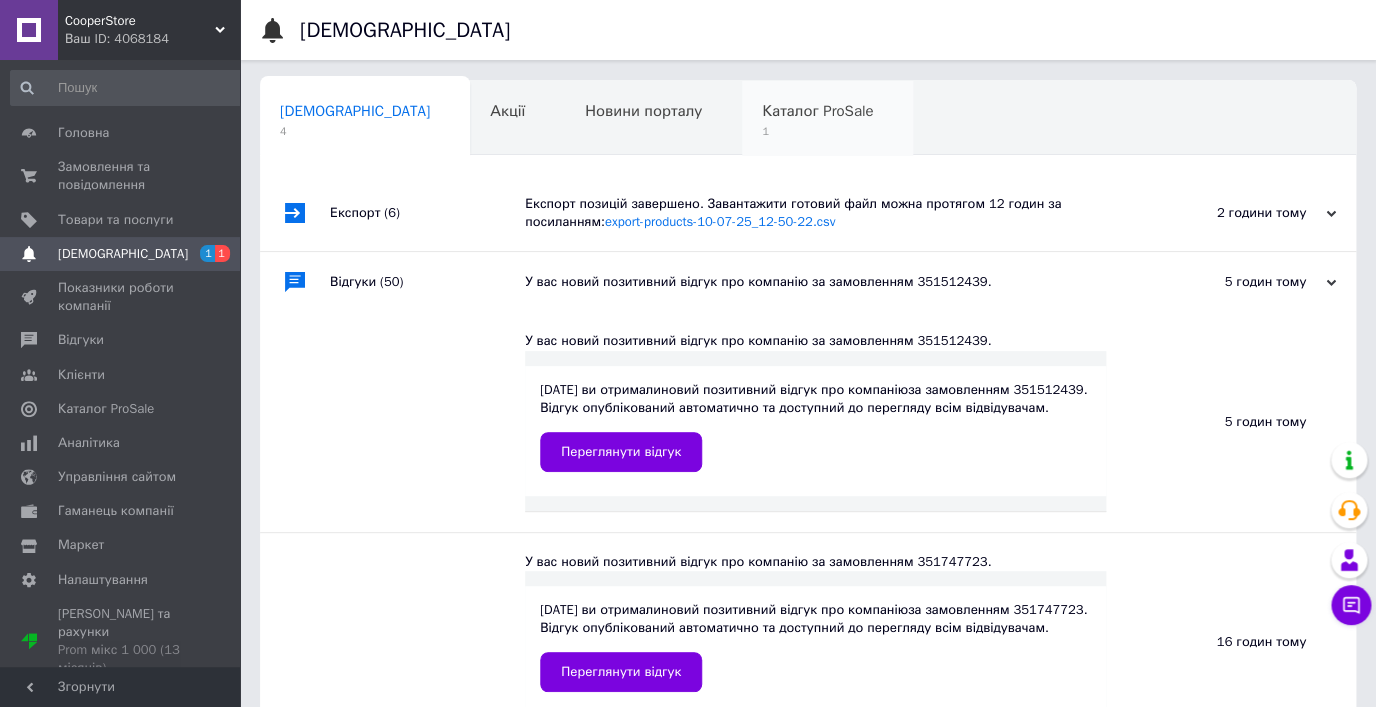 click on "1" at bounding box center (817, 131) 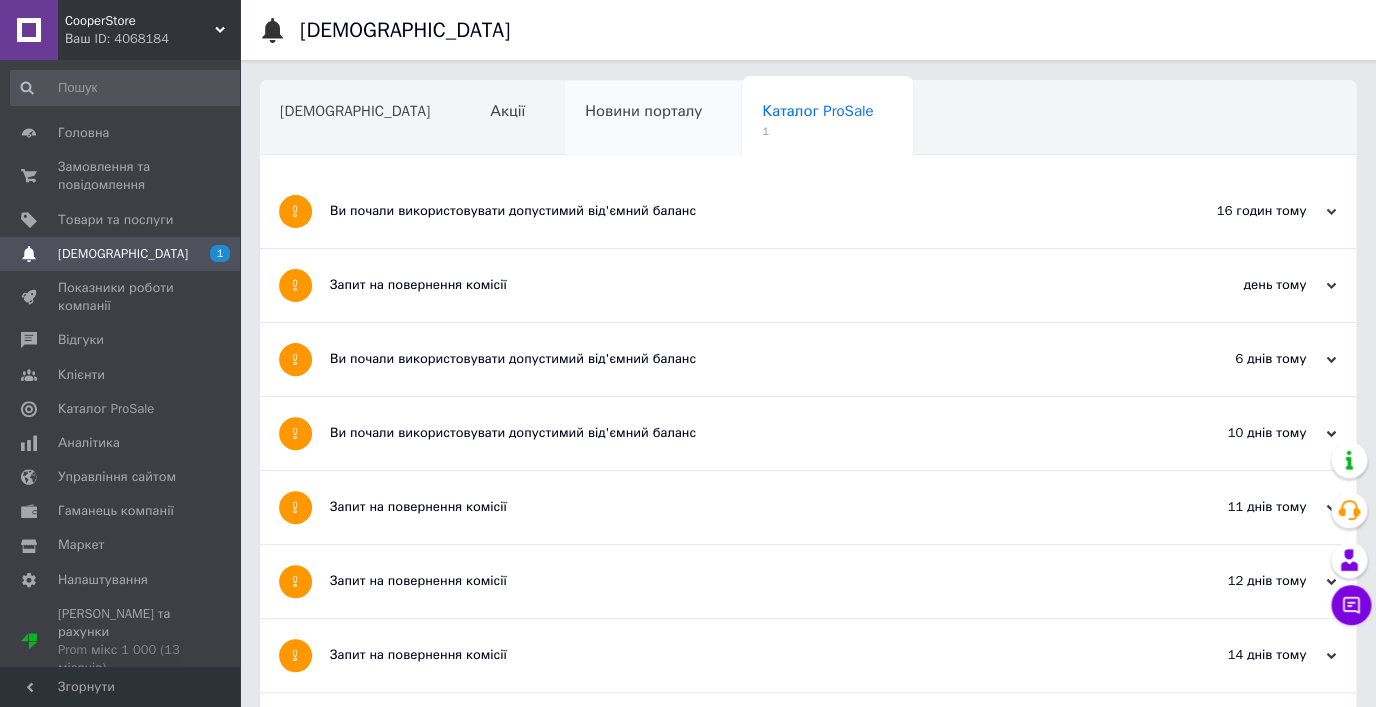 click on "Новини порталу" at bounding box center (653, 119) 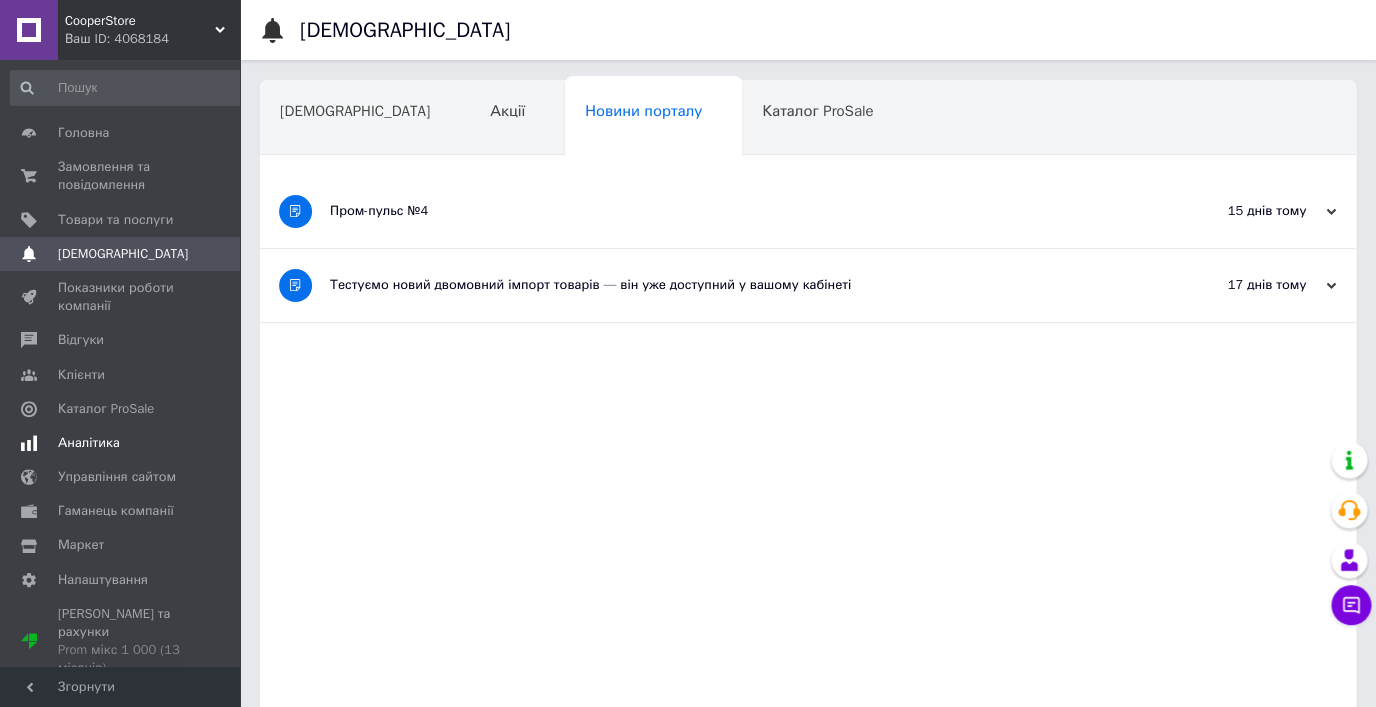 click on "Аналітика" at bounding box center (127, 443) 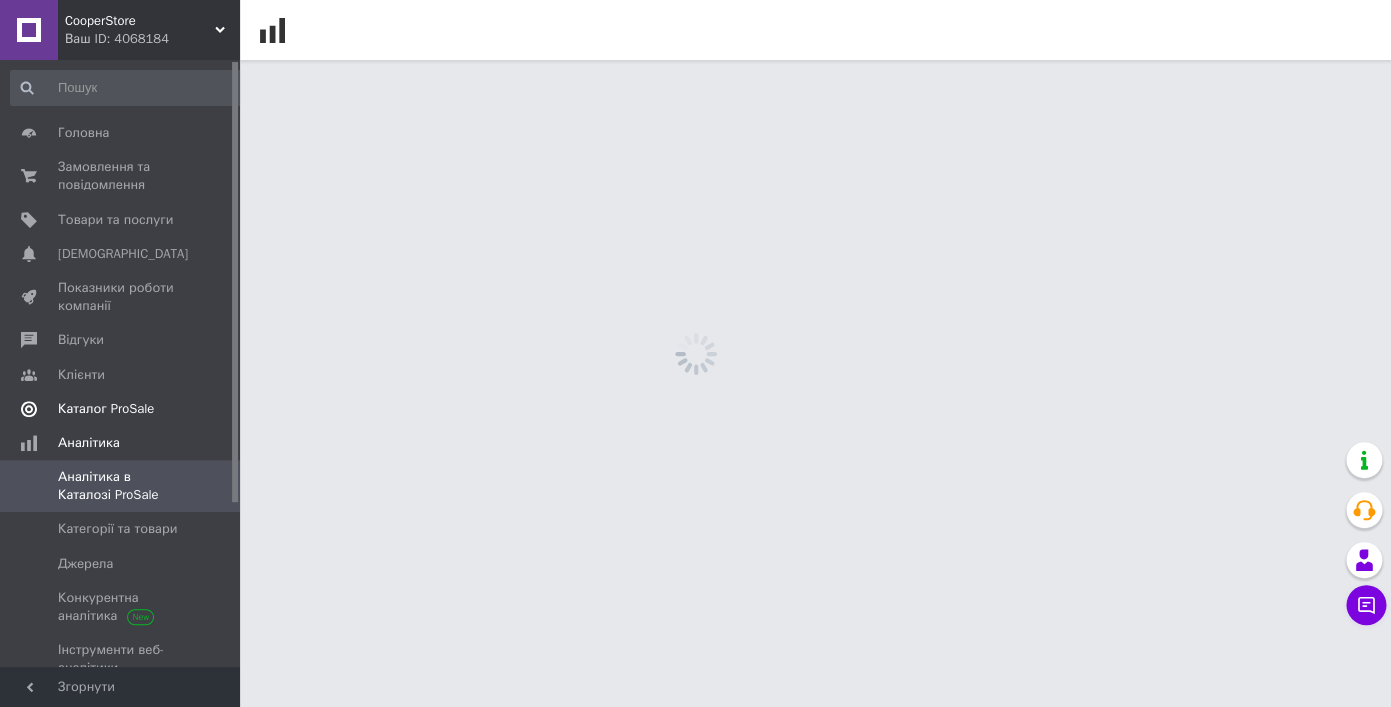 click on "Каталог ProSale" at bounding box center [106, 409] 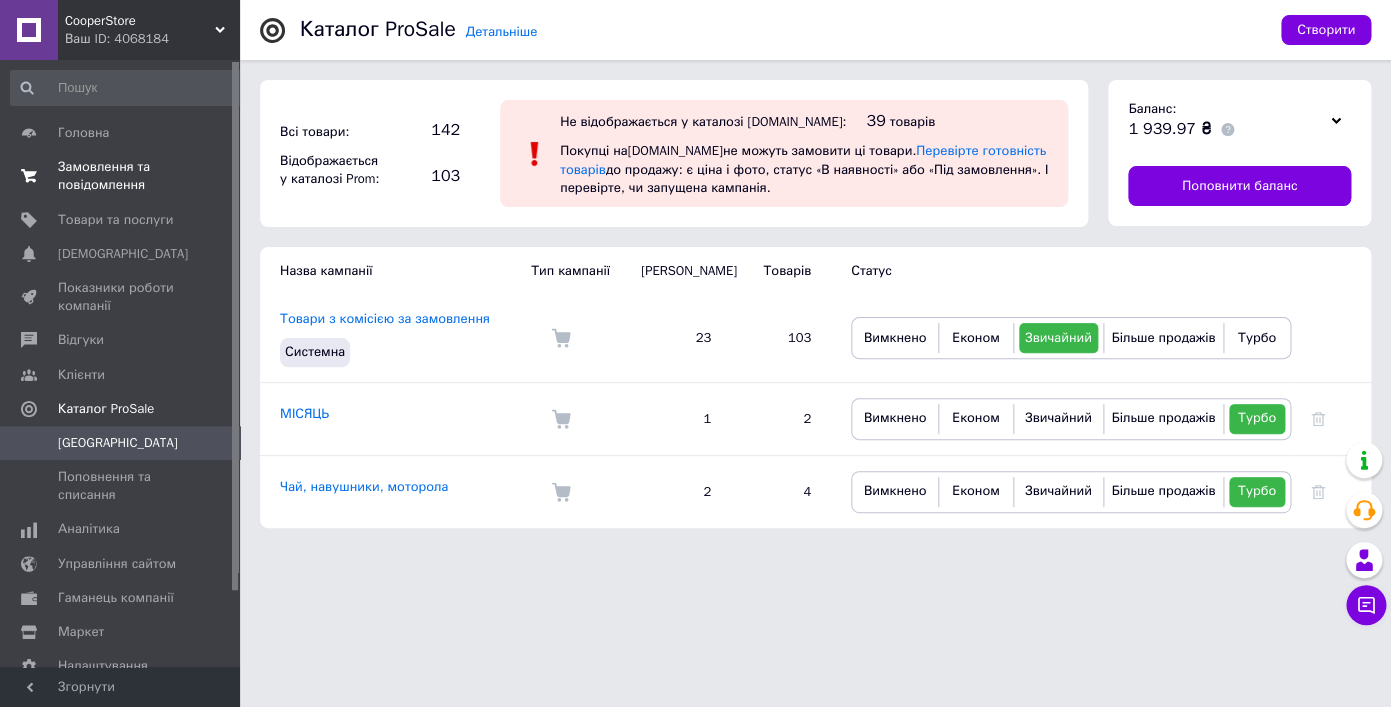 click on "Замовлення та повідомлення" at bounding box center [121, 176] 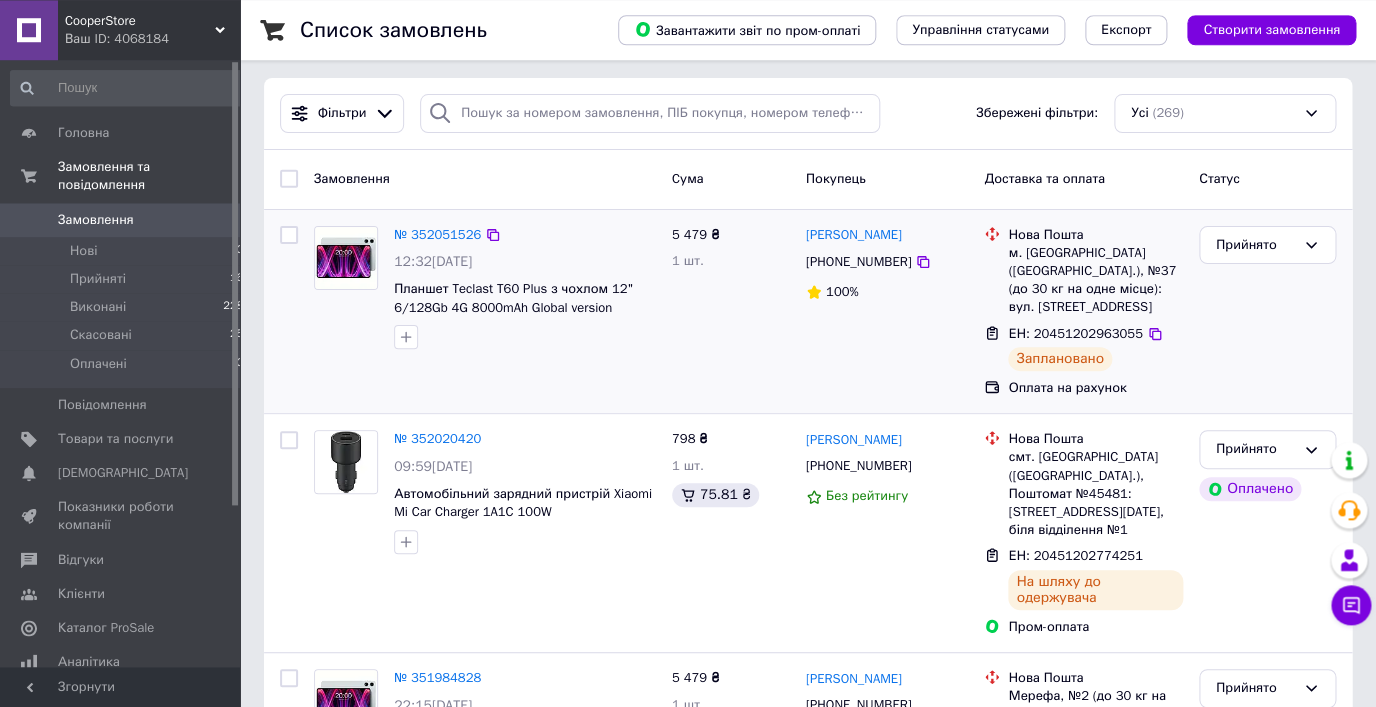scroll, scrollTop: 0, scrollLeft: 0, axis: both 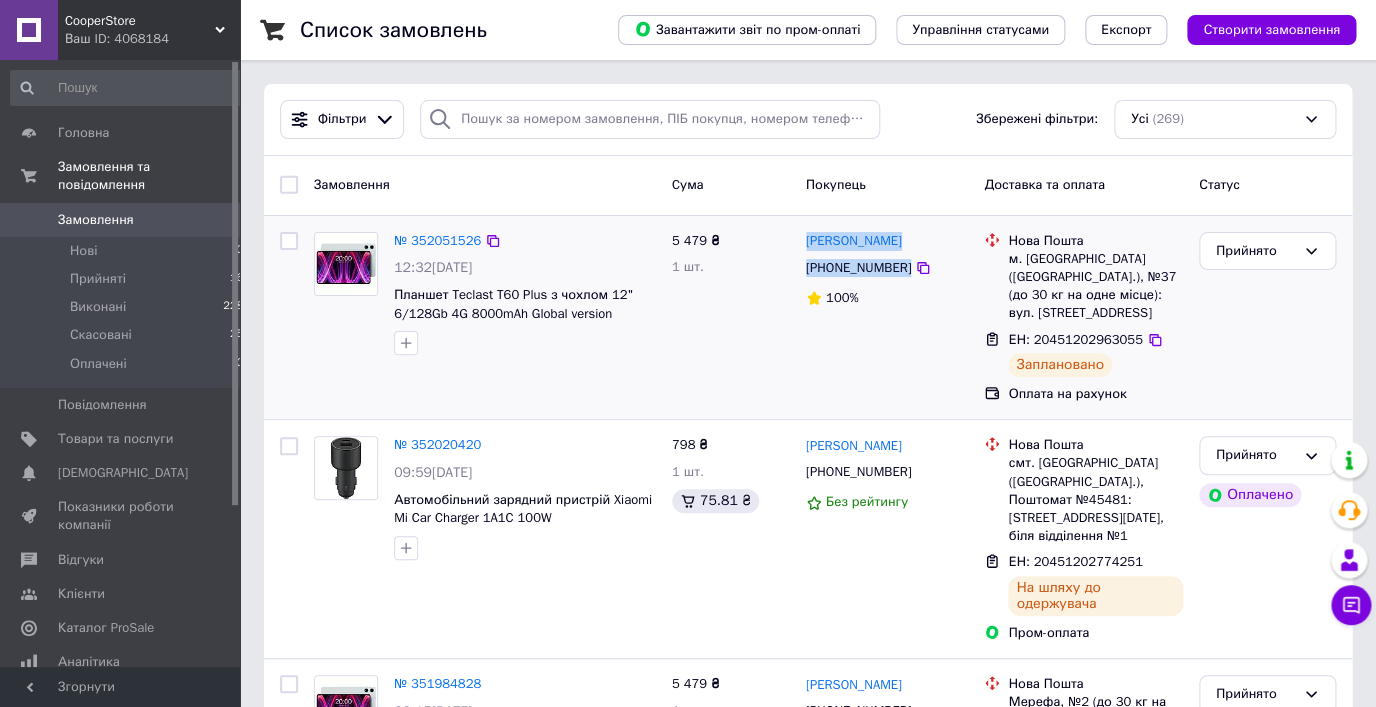 drag, startPoint x: 1113, startPoint y: 370, endPoint x: 786, endPoint y: 352, distance: 327.49503 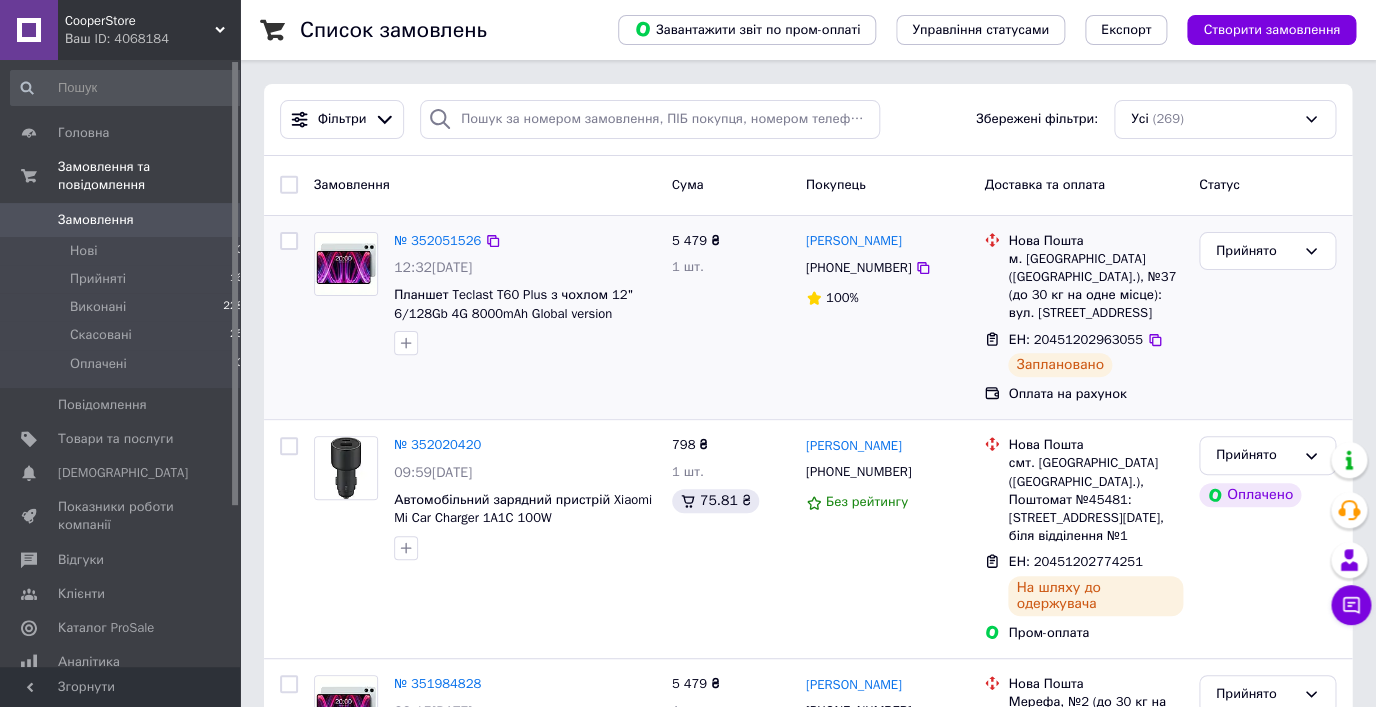 click on "5 479 ₴ 1 шт." at bounding box center (731, 318) 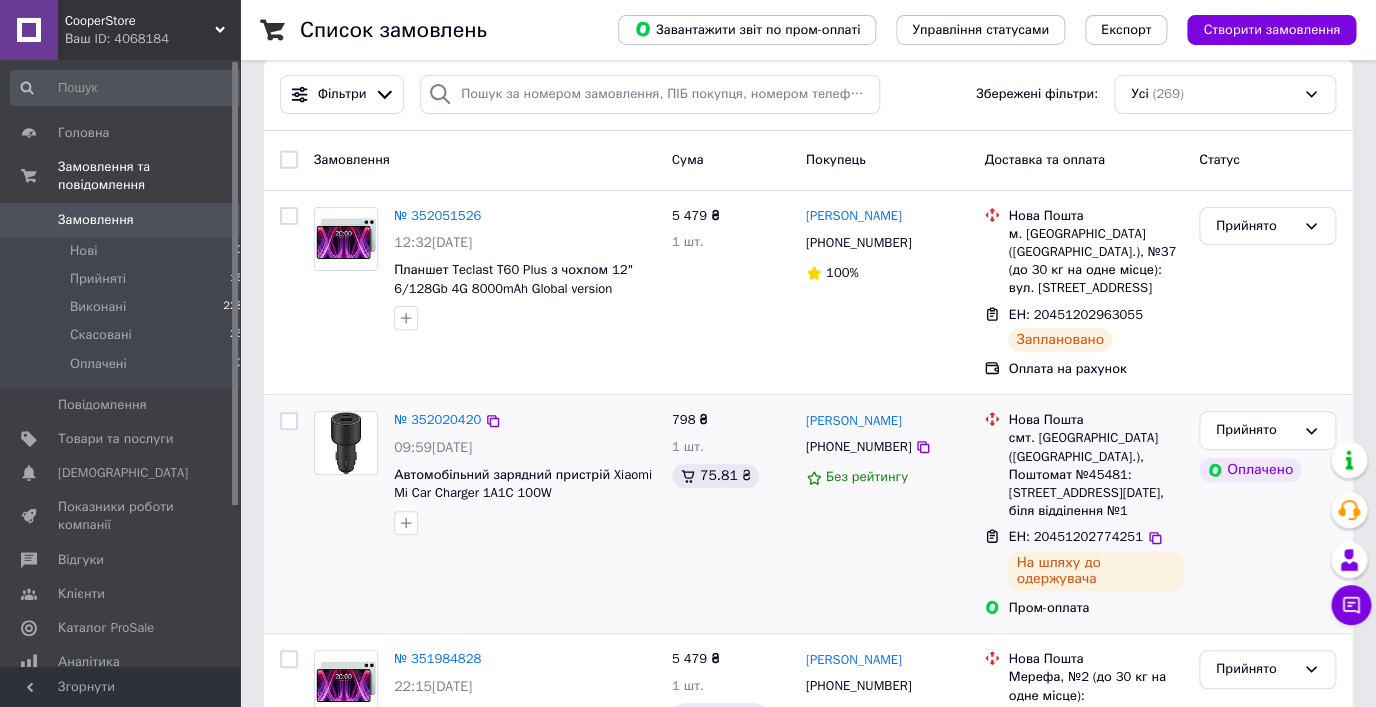 scroll, scrollTop: 0, scrollLeft: 0, axis: both 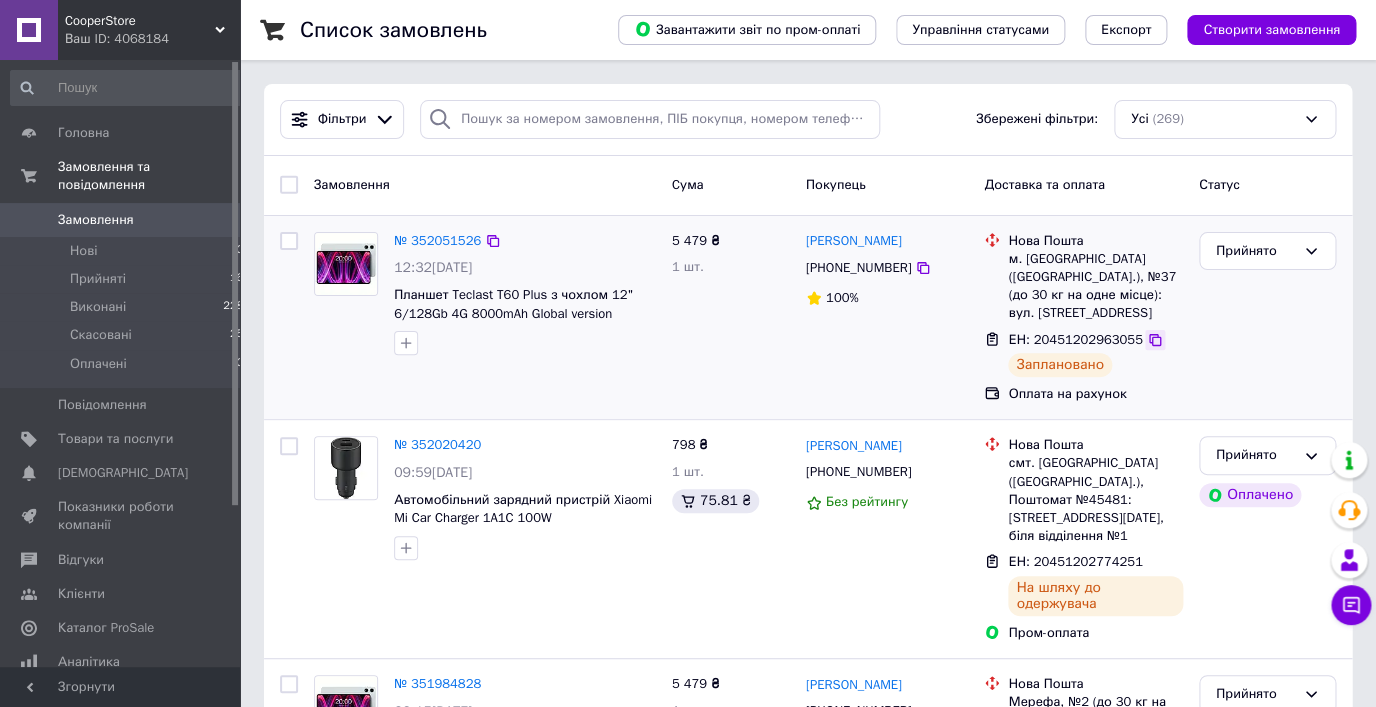 click 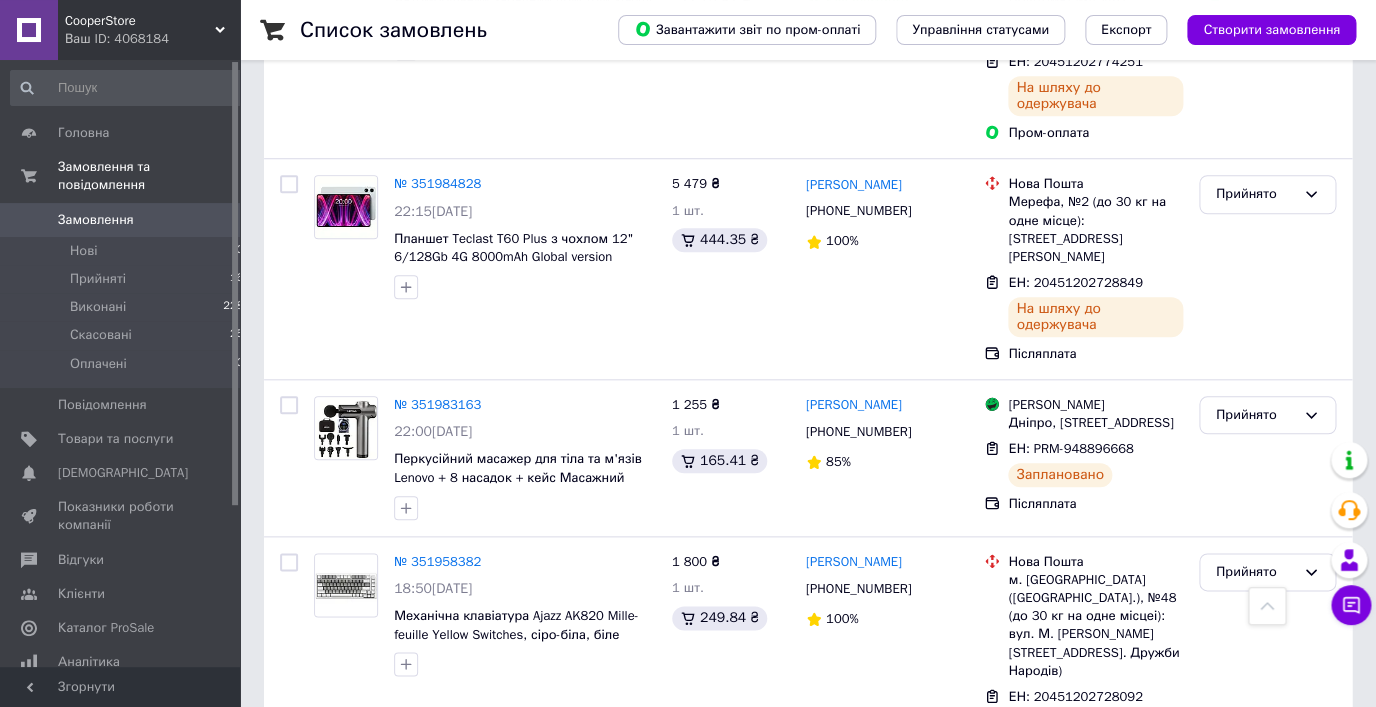 scroll, scrollTop: 224, scrollLeft: 0, axis: vertical 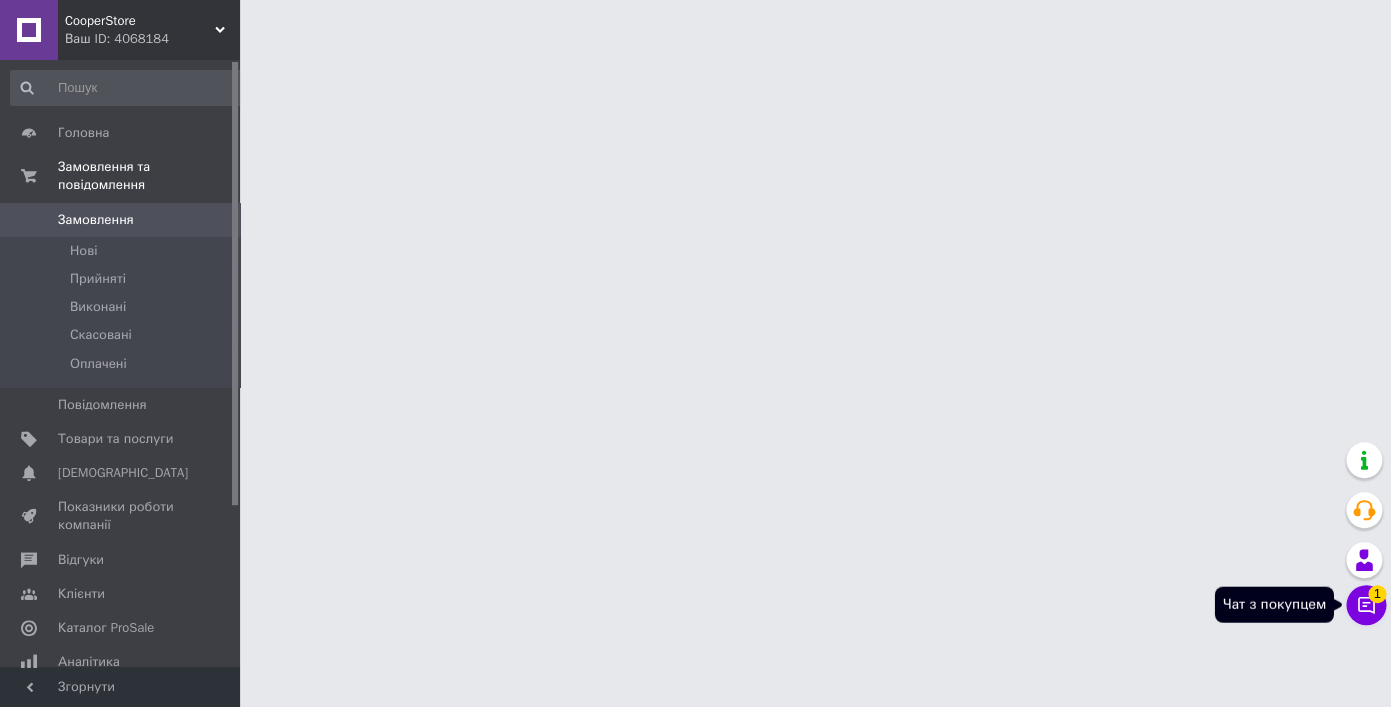 click 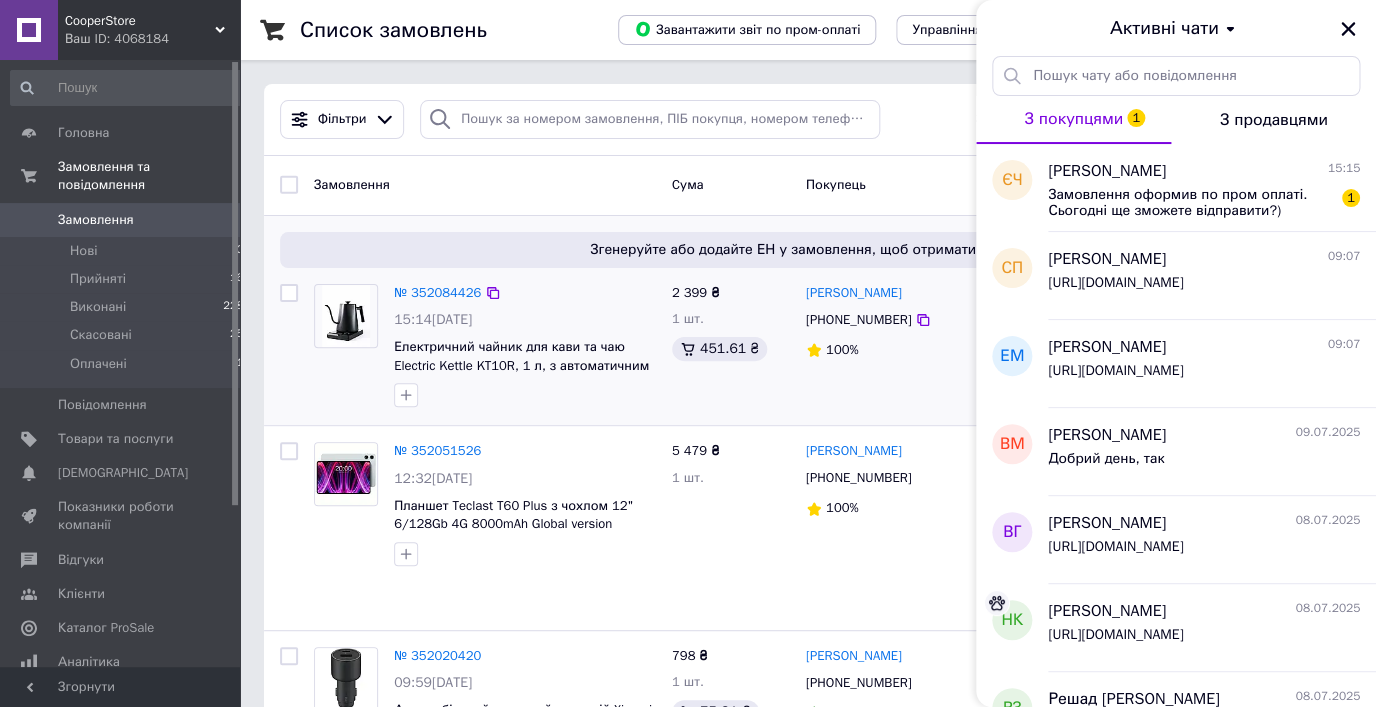 click on "2 399 ₴ 1 шт. 451.61 ₴" at bounding box center [731, 347] 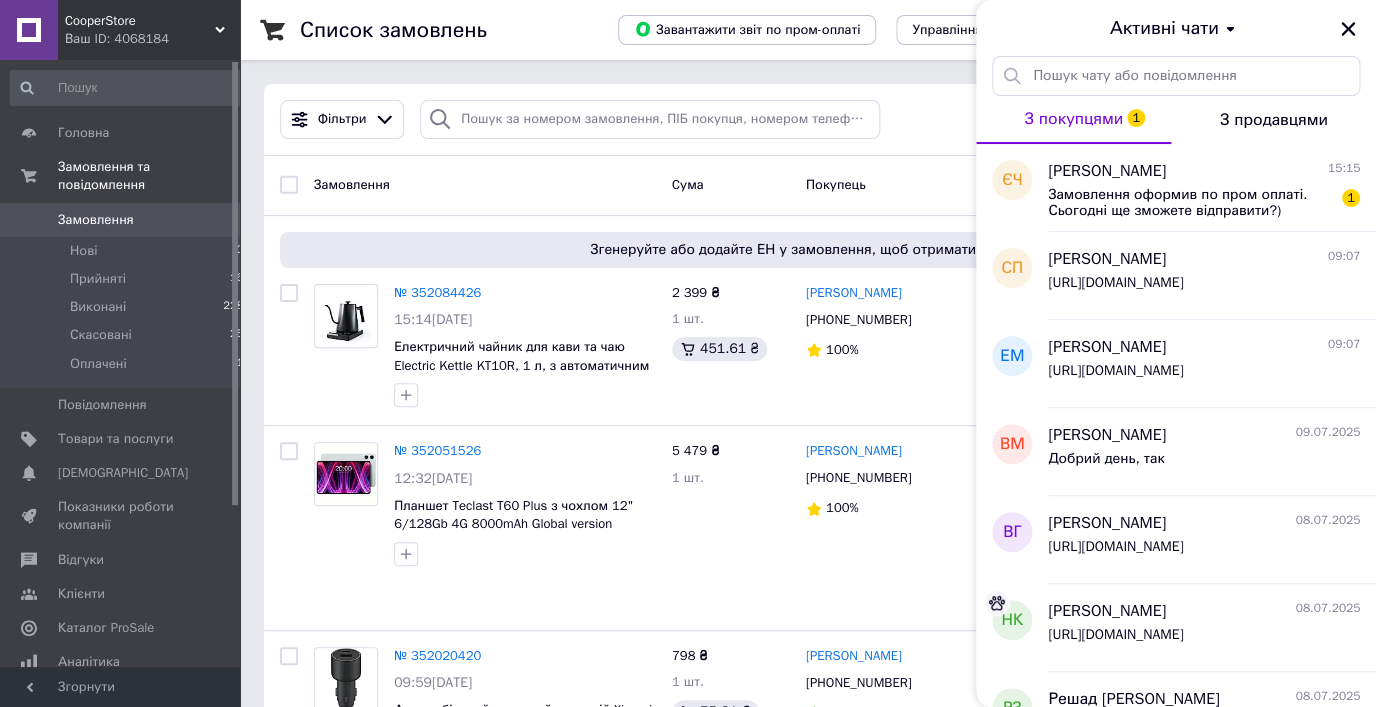 drag, startPoint x: 1350, startPoint y: 30, endPoint x: 1330, endPoint y: 38, distance: 21.540659 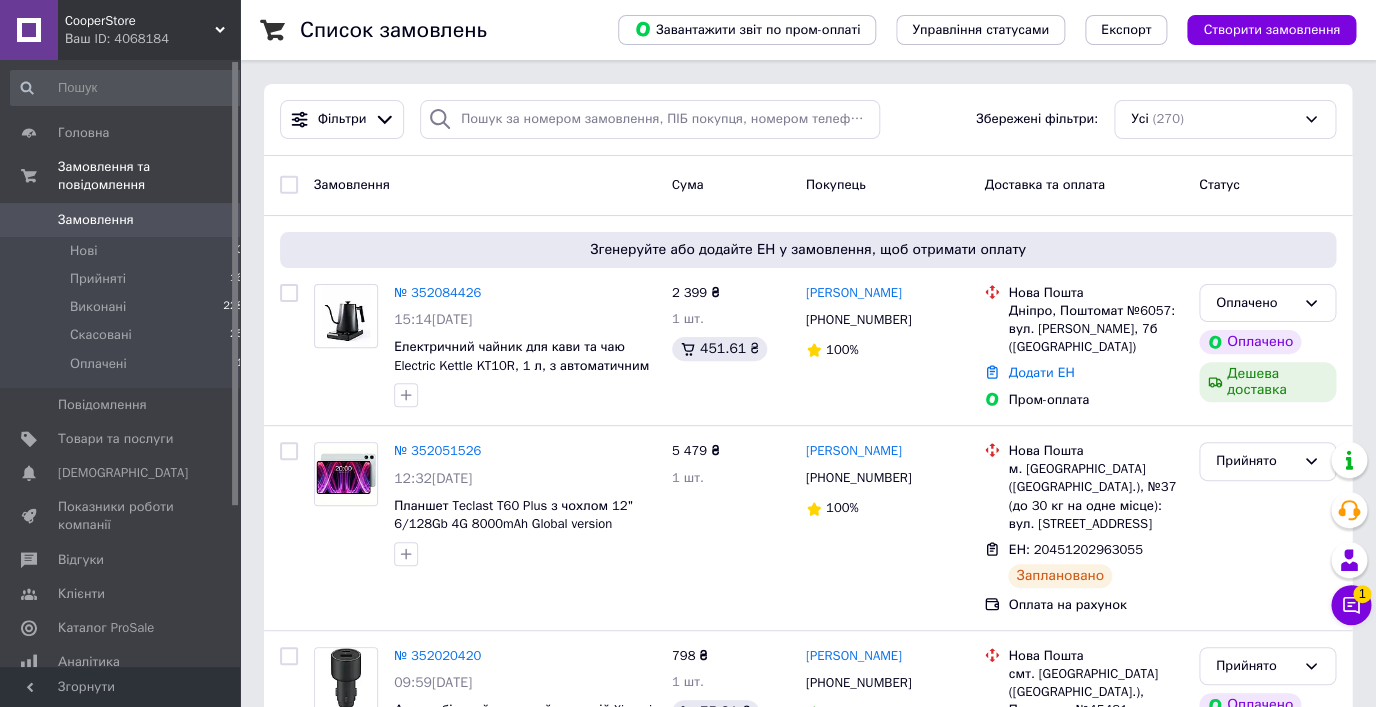 click 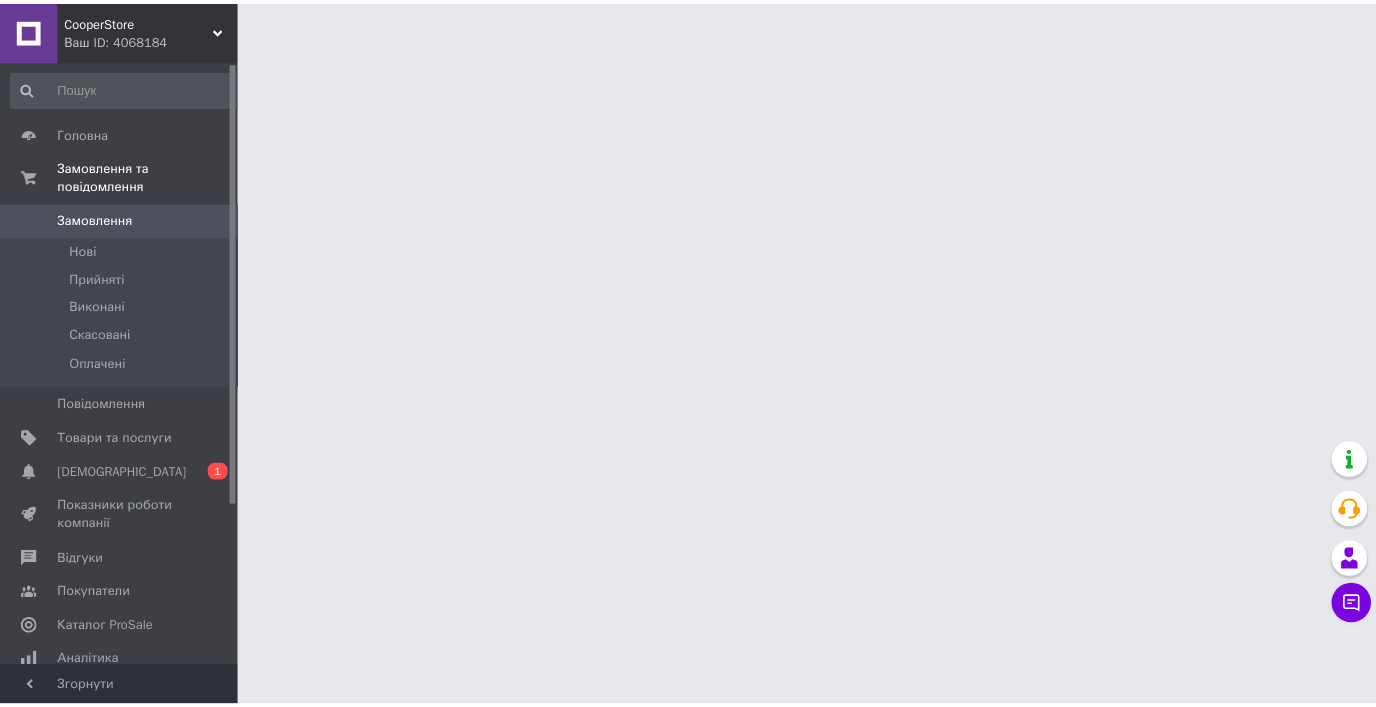 scroll, scrollTop: 0, scrollLeft: 0, axis: both 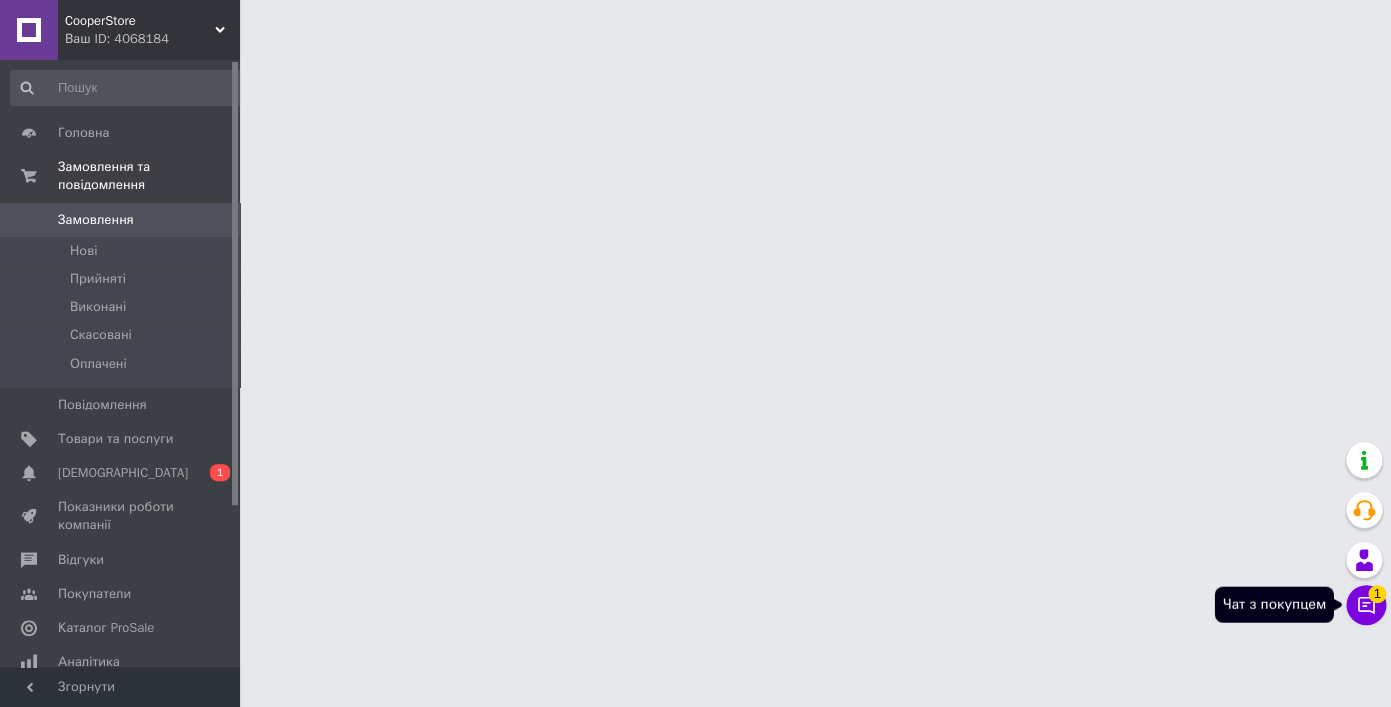 click 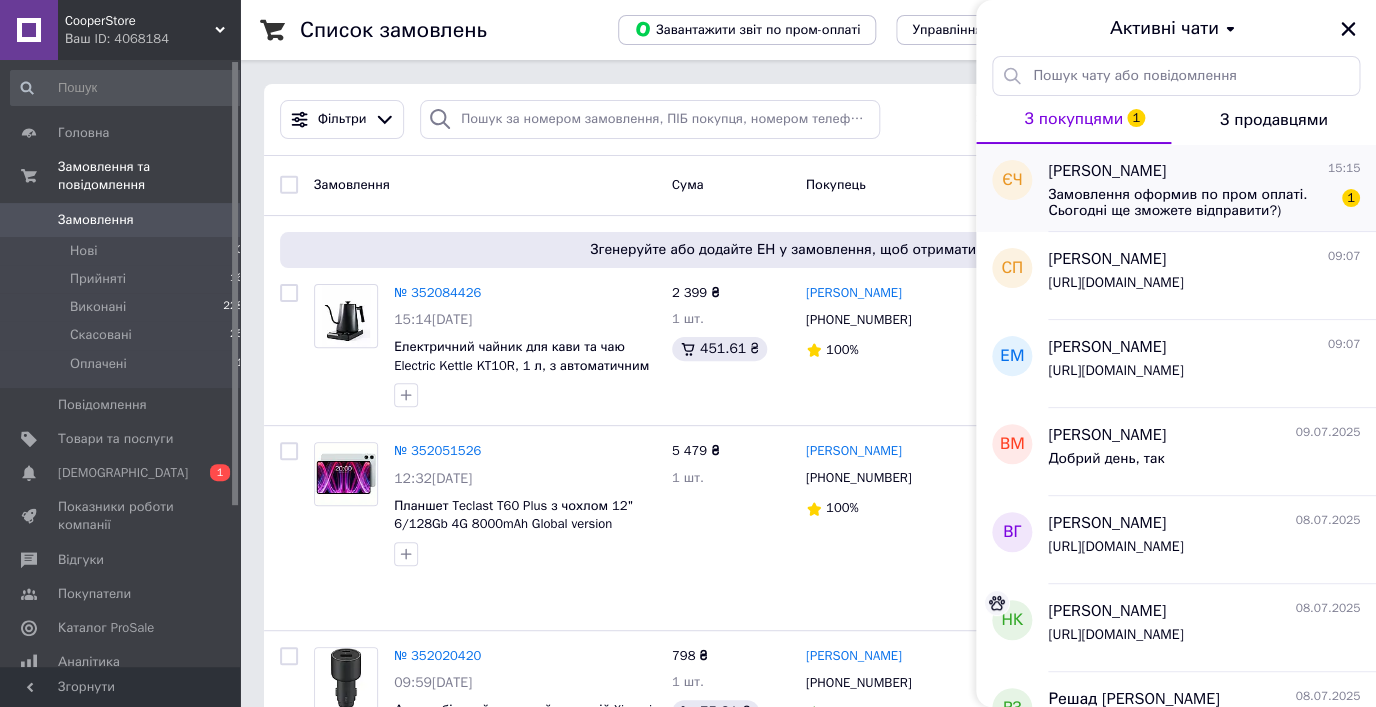 click on "Євгеній Черненков" at bounding box center [1107, 171] 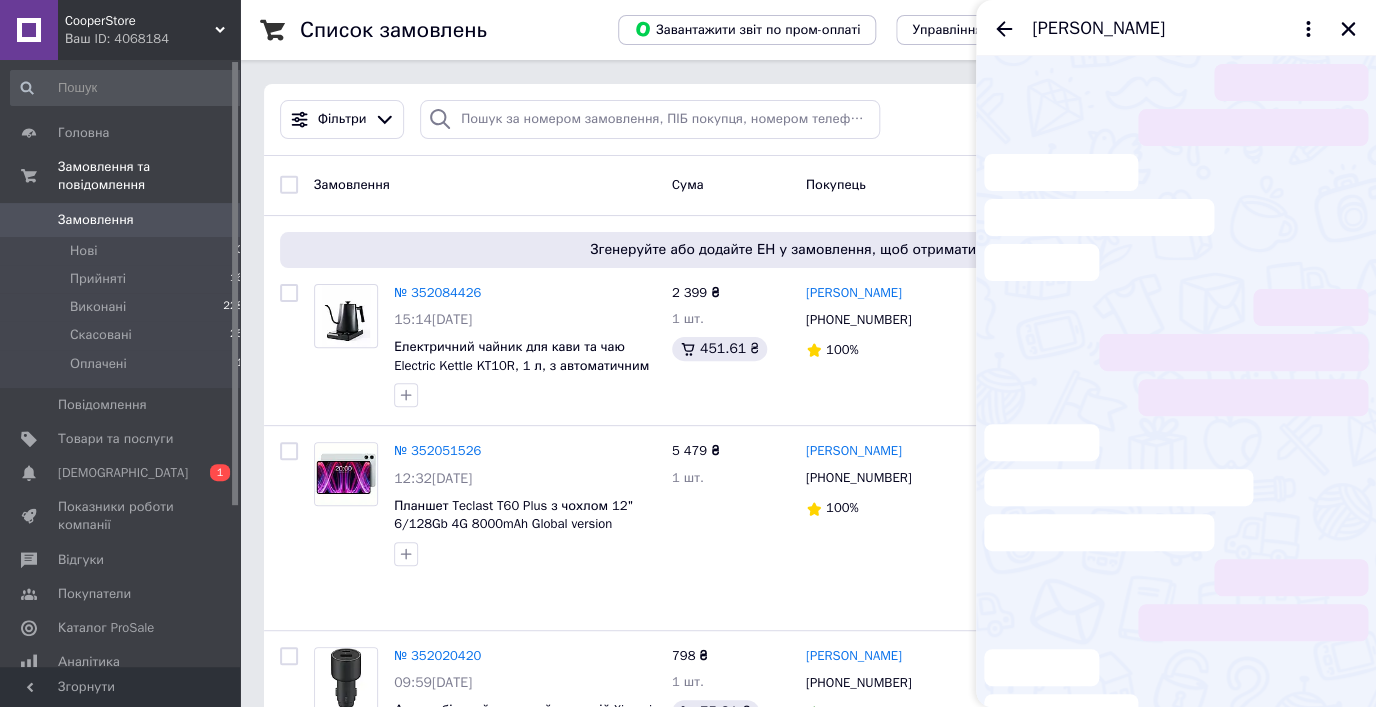 scroll, scrollTop: 190, scrollLeft: 0, axis: vertical 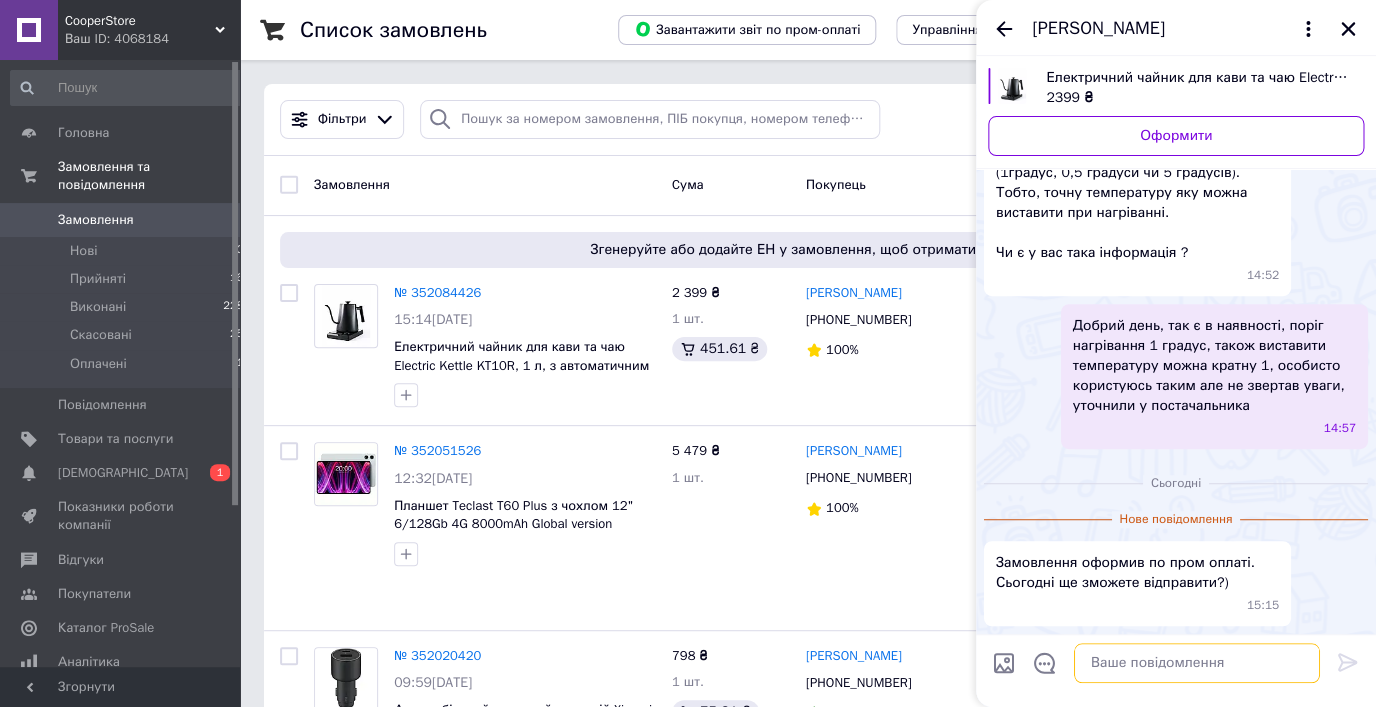 click at bounding box center (1197, 663) 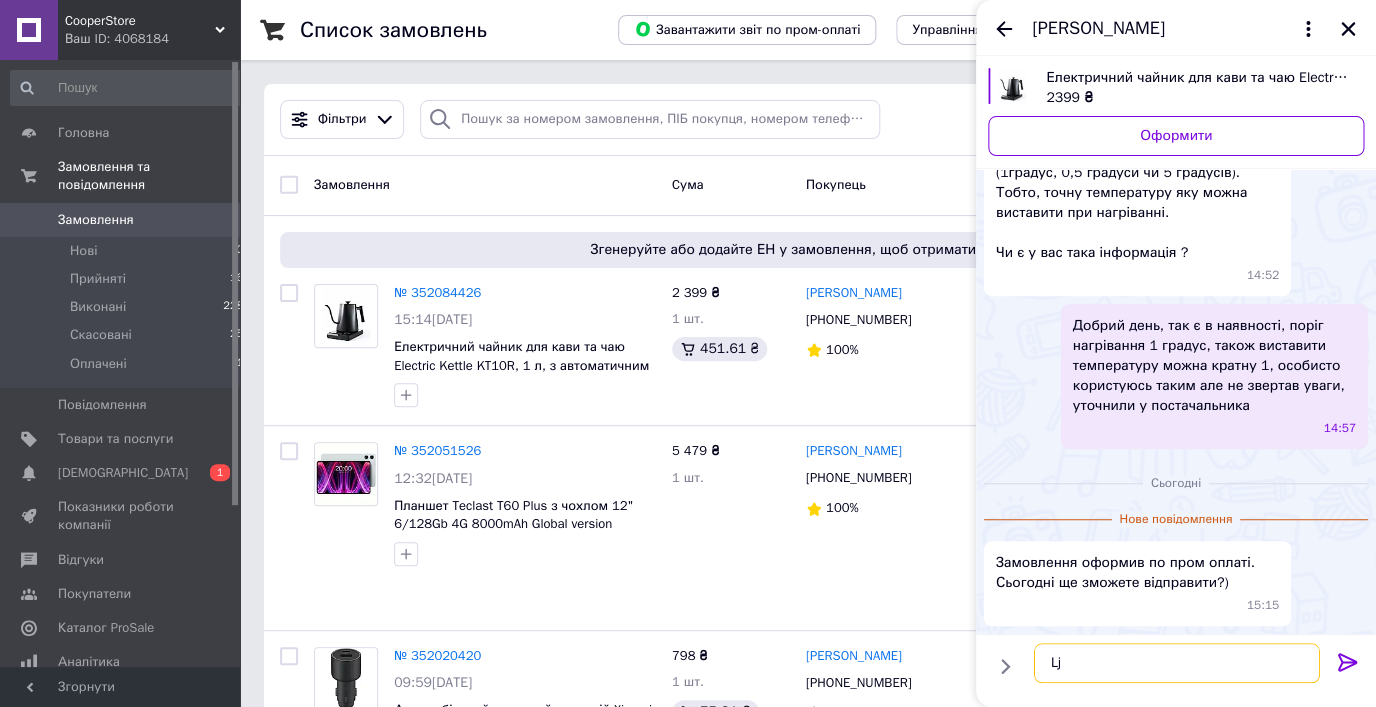 type on "L" 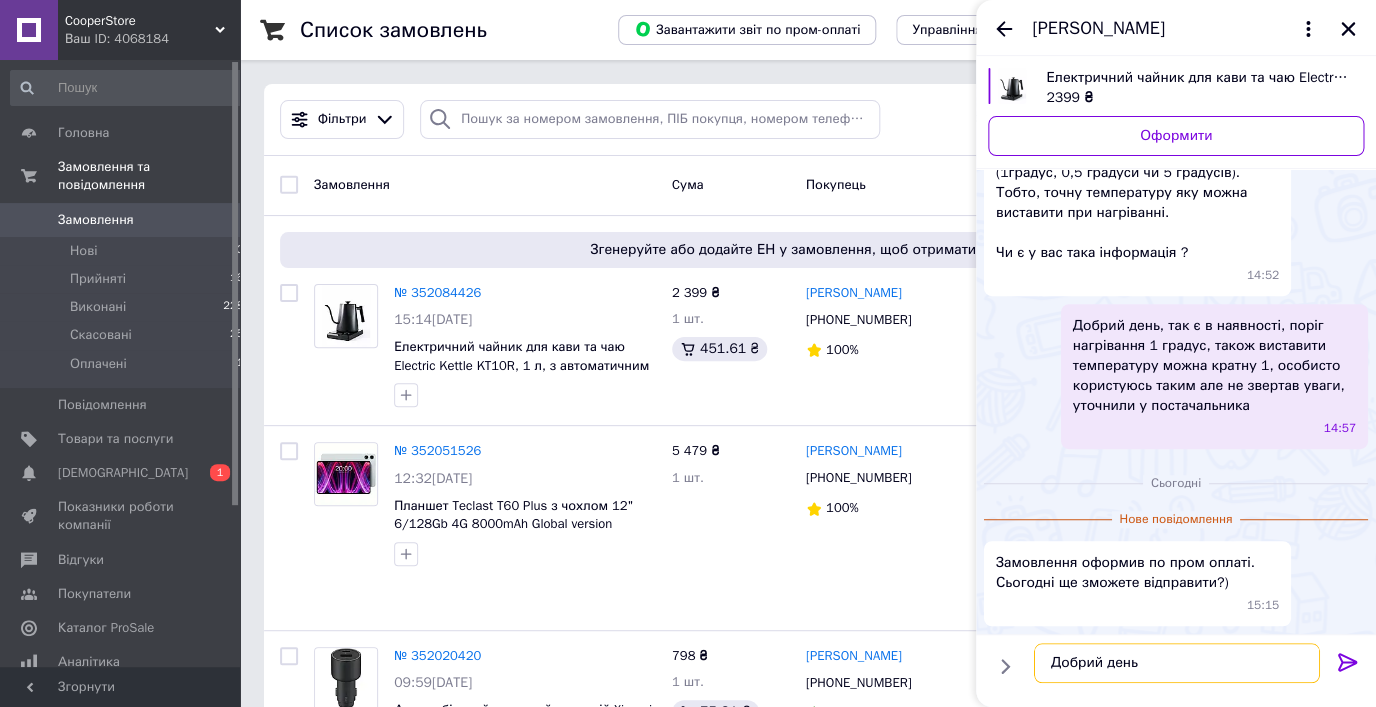 scroll, scrollTop: 139, scrollLeft: 0, axis: vertical 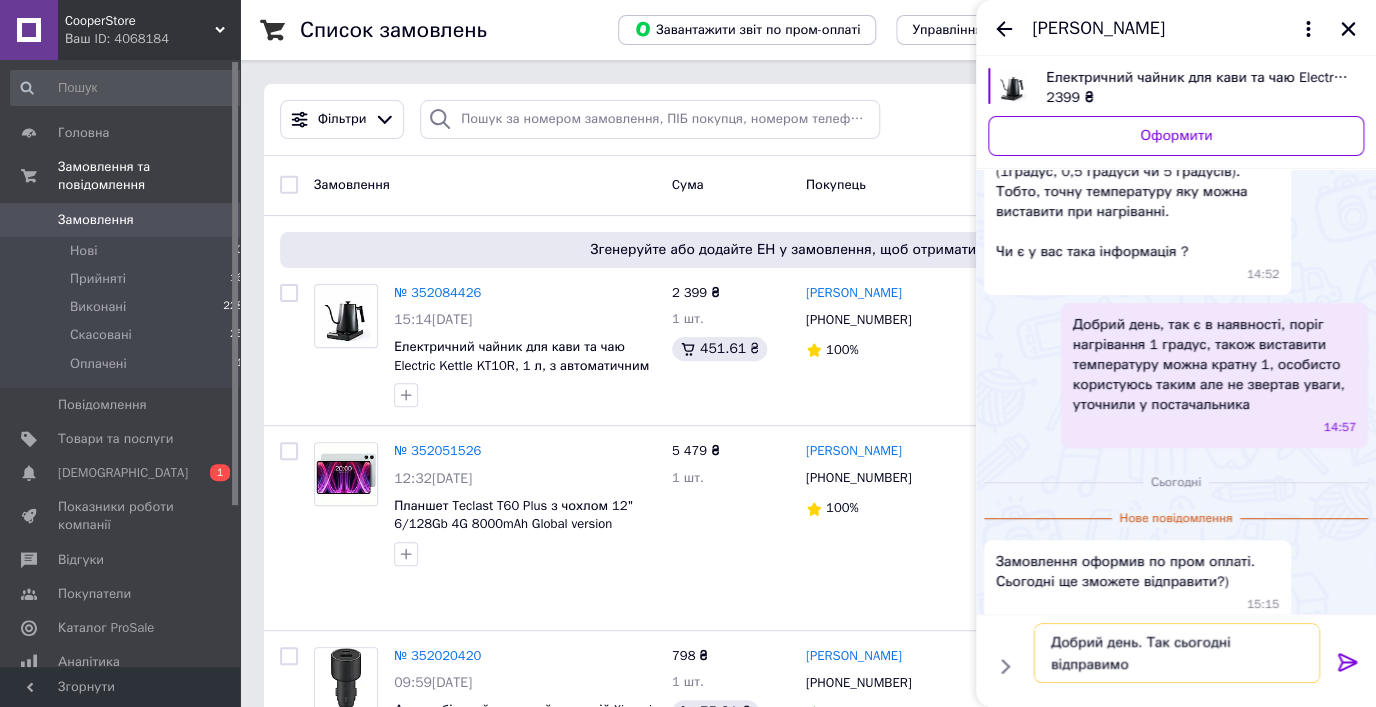 type on "Добрий день. Так сьогодні відправимо." 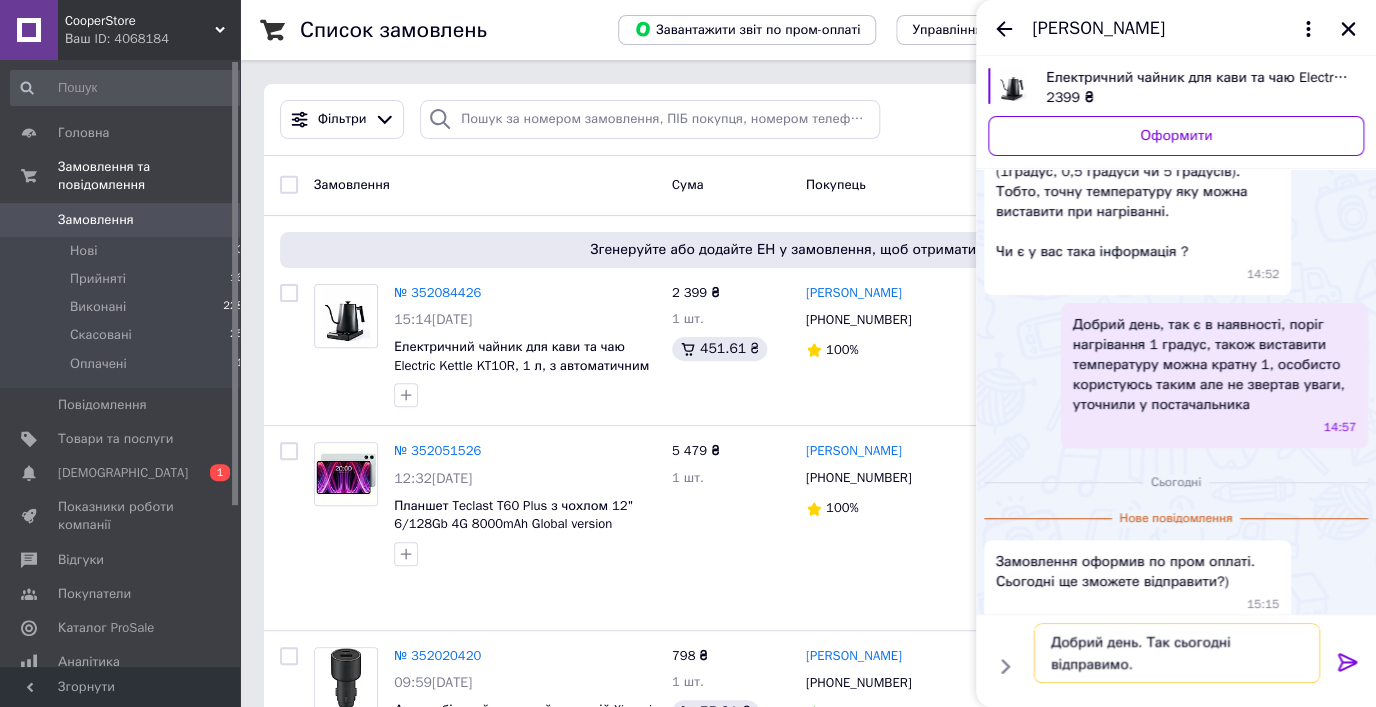 type 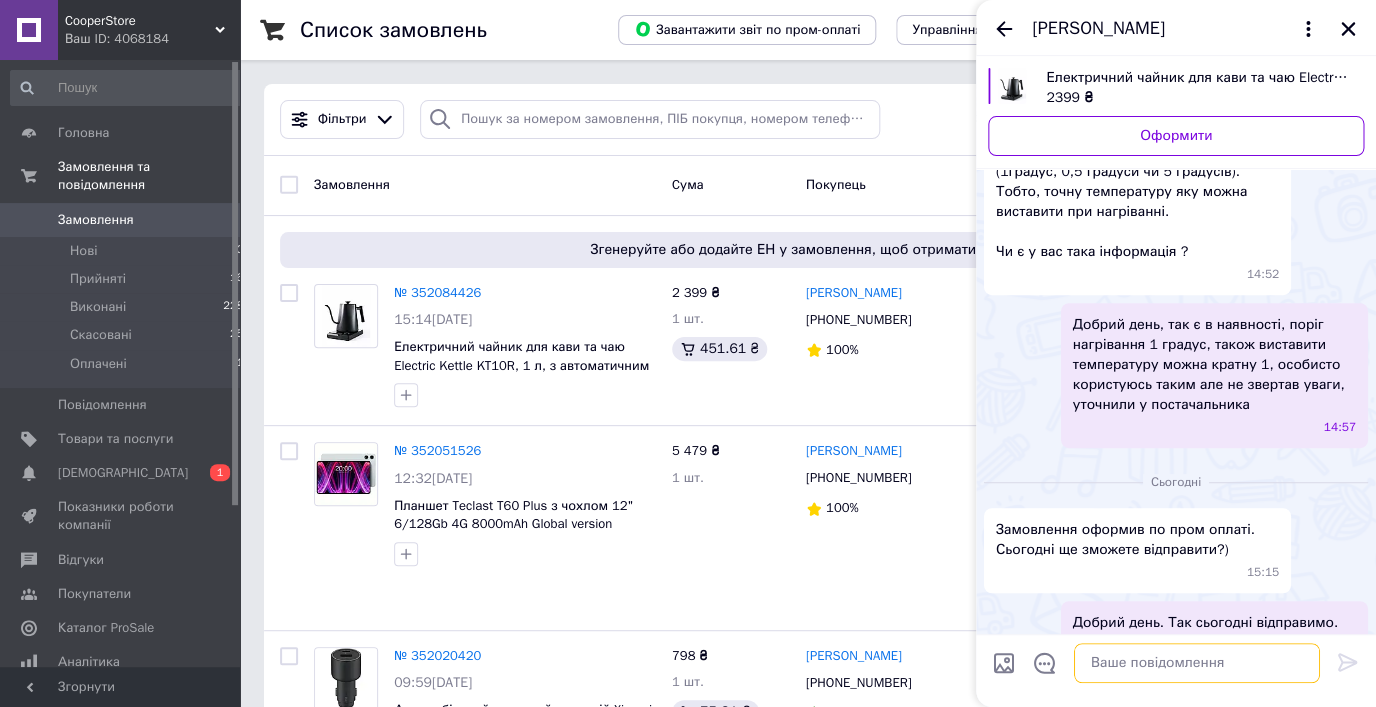 scroll, scrollTop: 180, scrollLeft: 0, axis: vertical 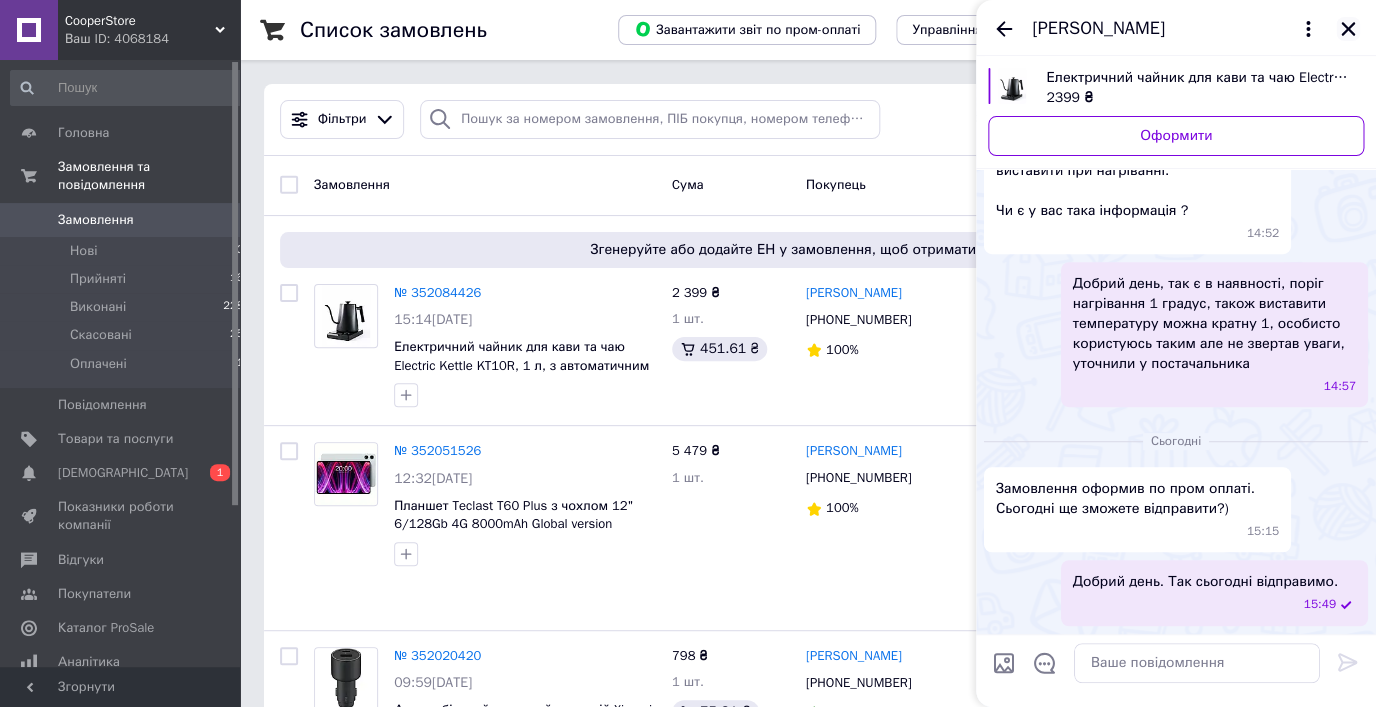 click 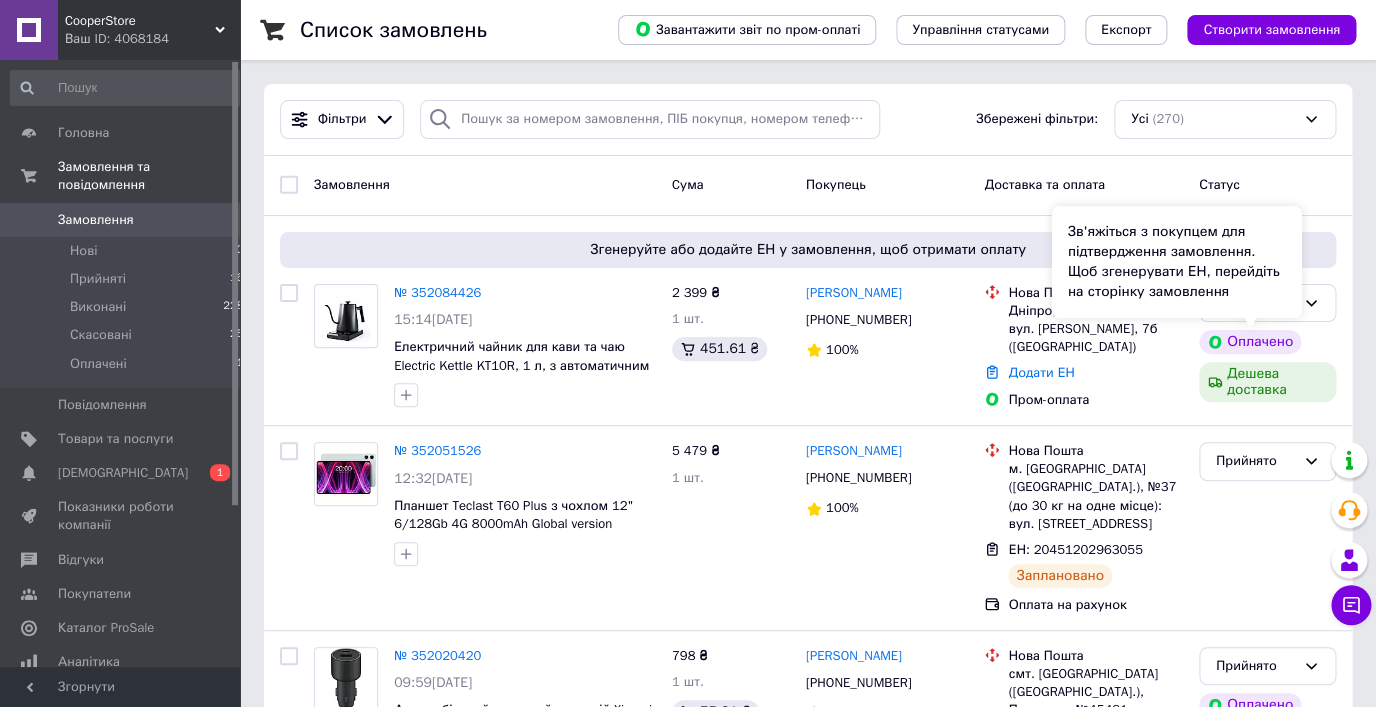 click on "Зв'яжіться з покупцем для підтвердження замовлення.
Щоб згенерувати ЕН, перейдіть на сторінку замовлення" at bounding box center (1177, 262) 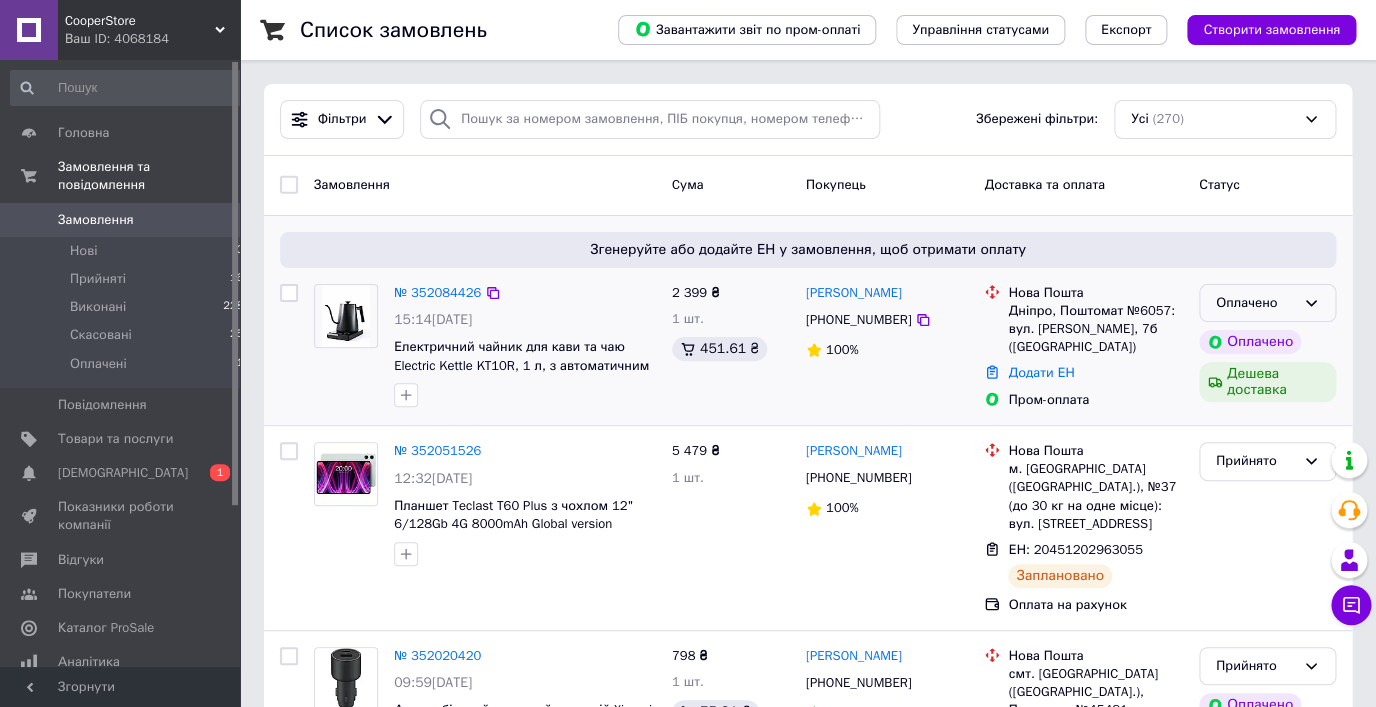 click 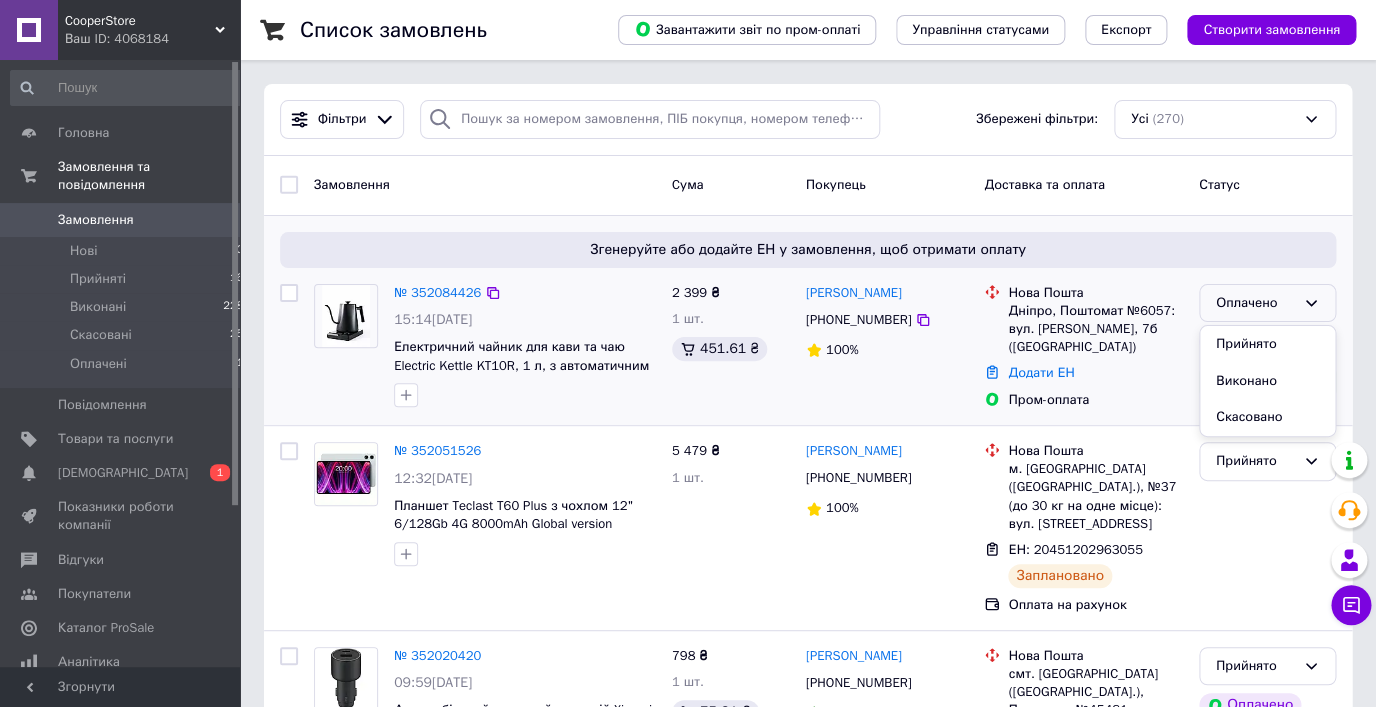 click on "Прийнято" at bounding box center (1267, 344) 